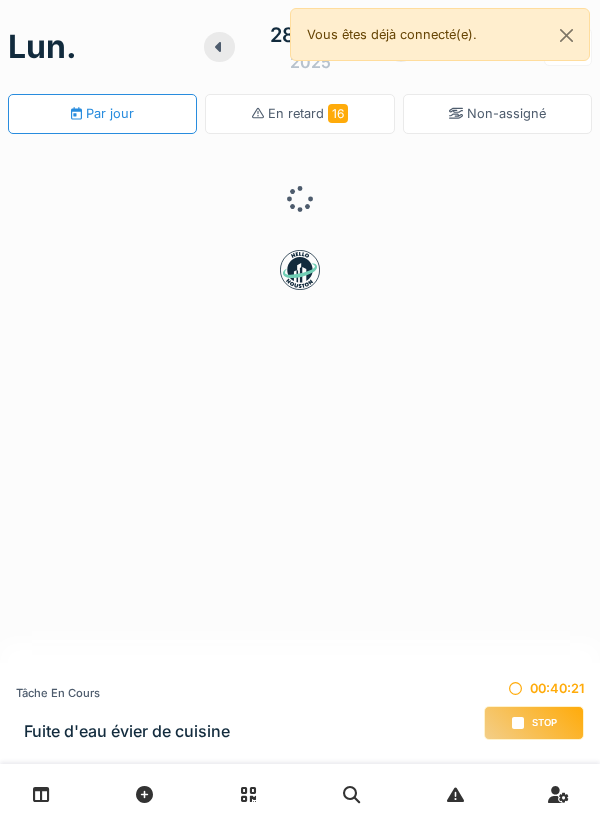 scroll, scrollTop: 0, scrollLeft: 0, axis: both 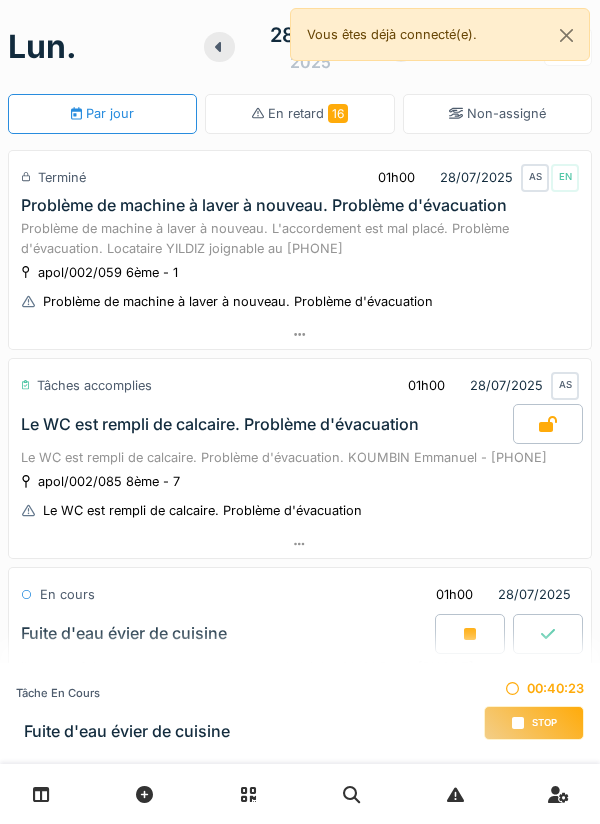 click on "Stop" at bounding box center [544, 723] 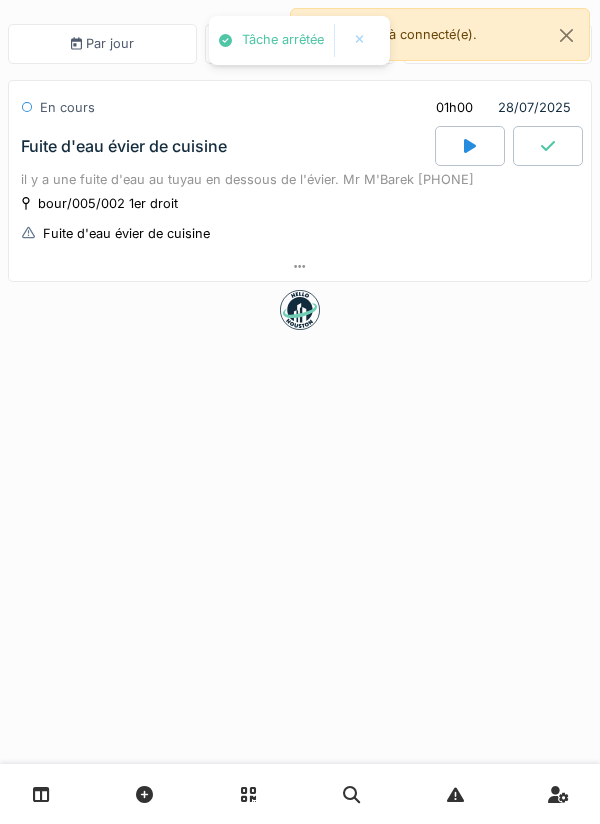 click at bounding box center (300, 266) 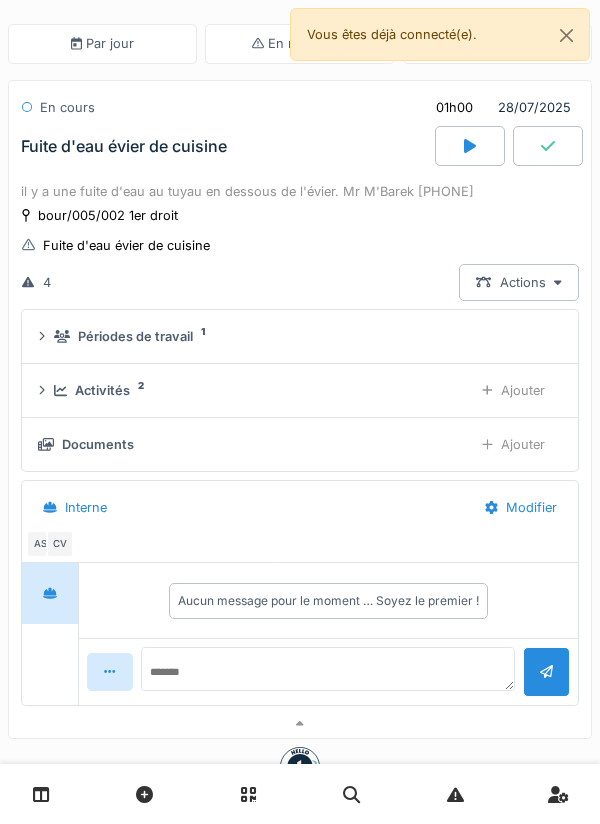 scroll, scrollTop: 72, scrollLeft: 0, axis: vertical 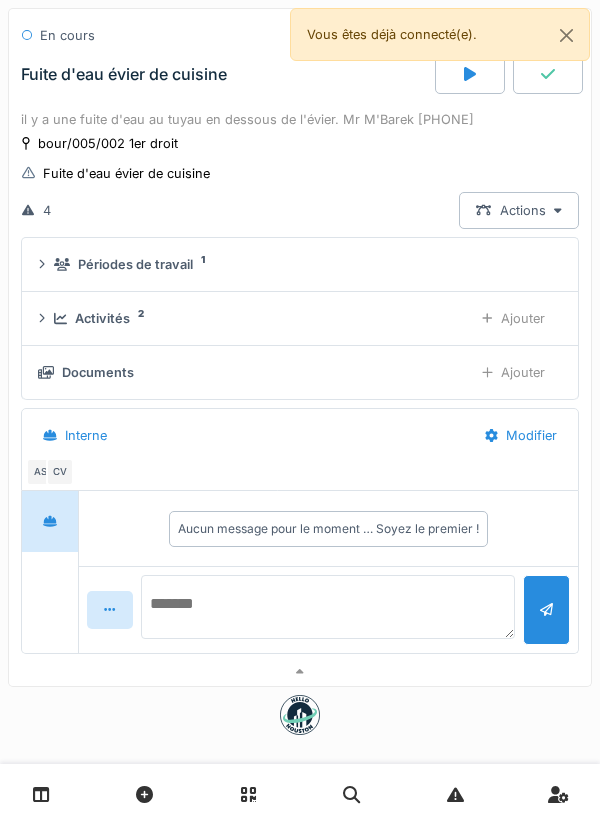 click at bounding box center (328, 607) 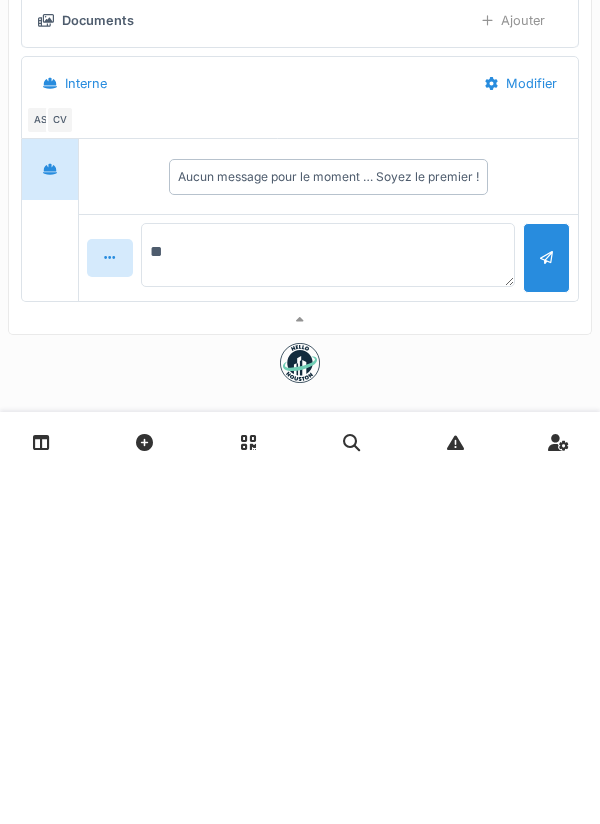 type on "*" 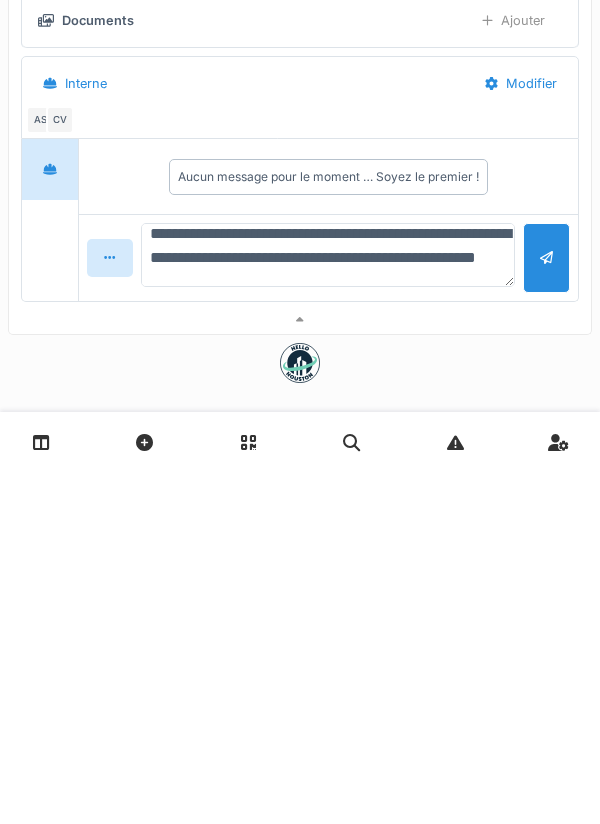 scroll, scrollTop: 24, scrollLeft: 0, axis: vertical 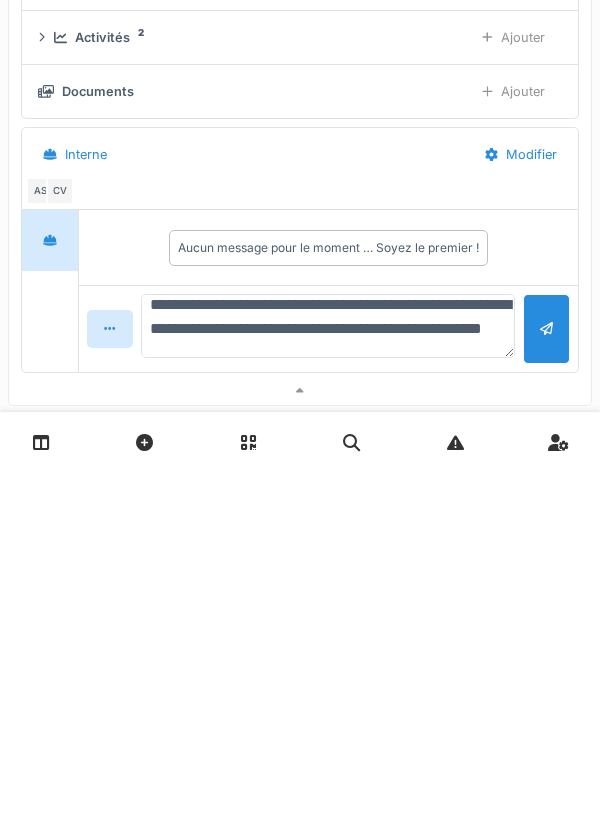 click on "**********" at bounding box center (328, 678) 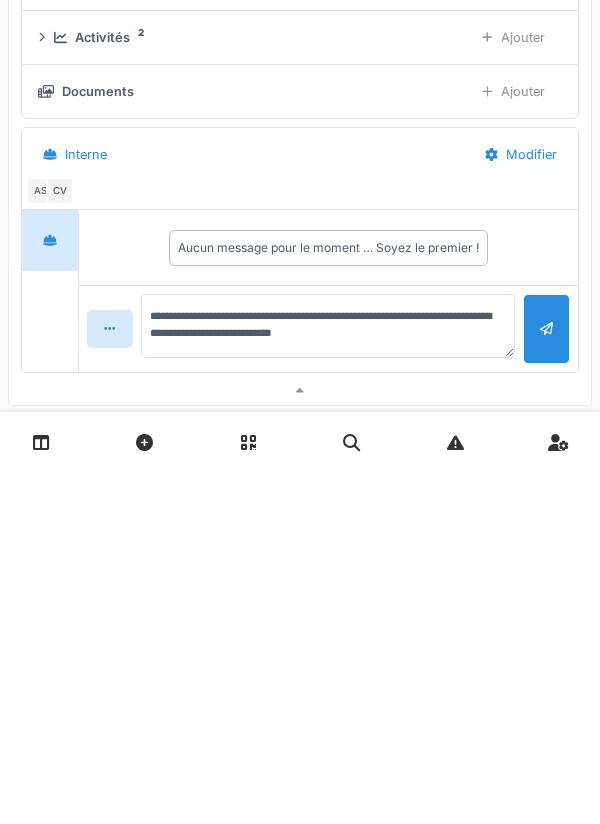 click at bounding box center (546, 680) 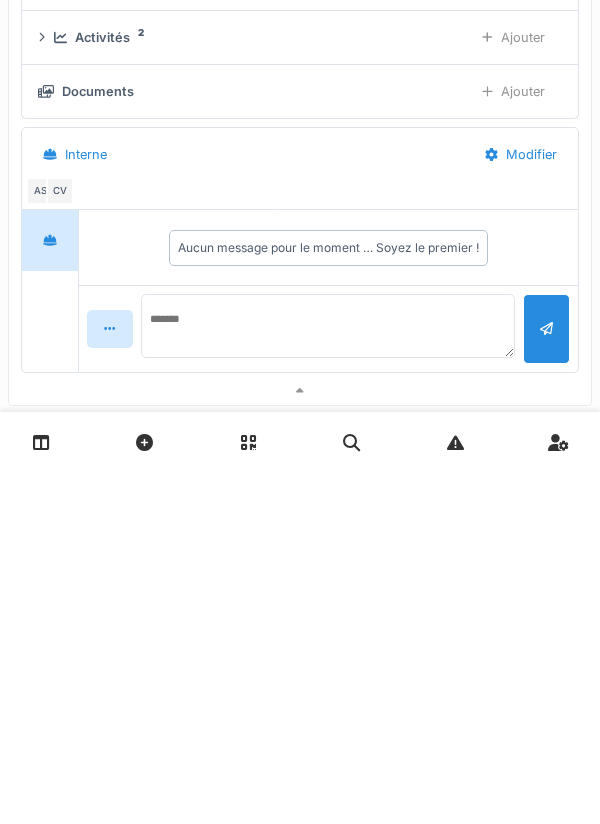 scroll, scrollTop: 0, scrollLeft: 0, axis: both 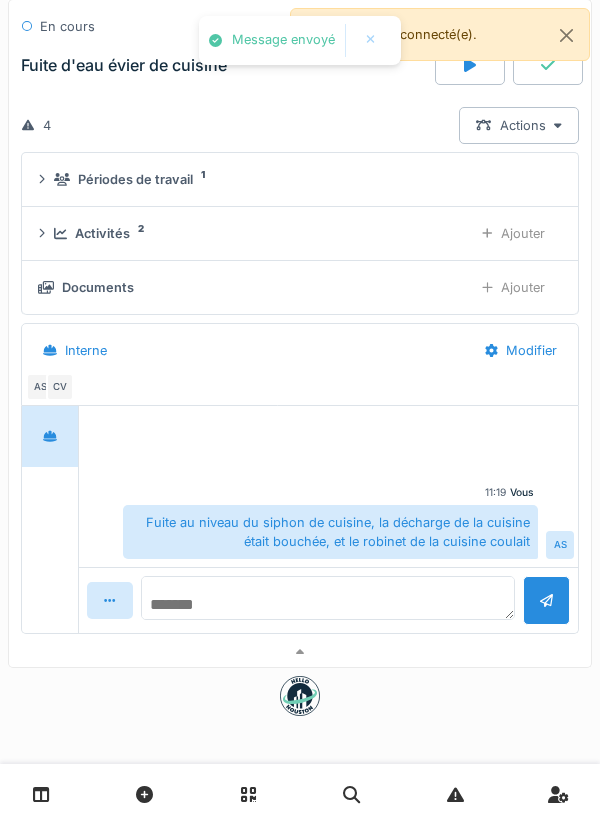 click at bounding box center [328, 598] 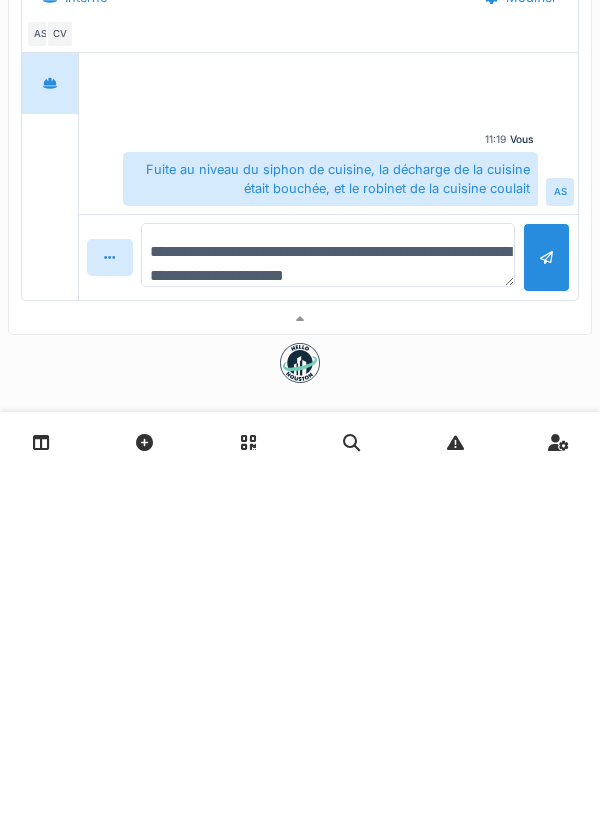 scroll, scrollTop: 23, scrollLeft: 0, axis: vertical 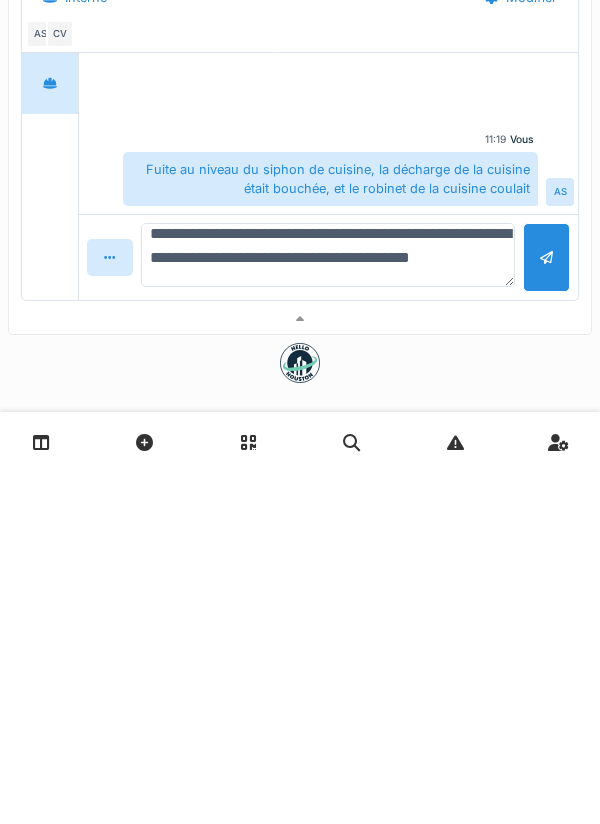 type on "**********" 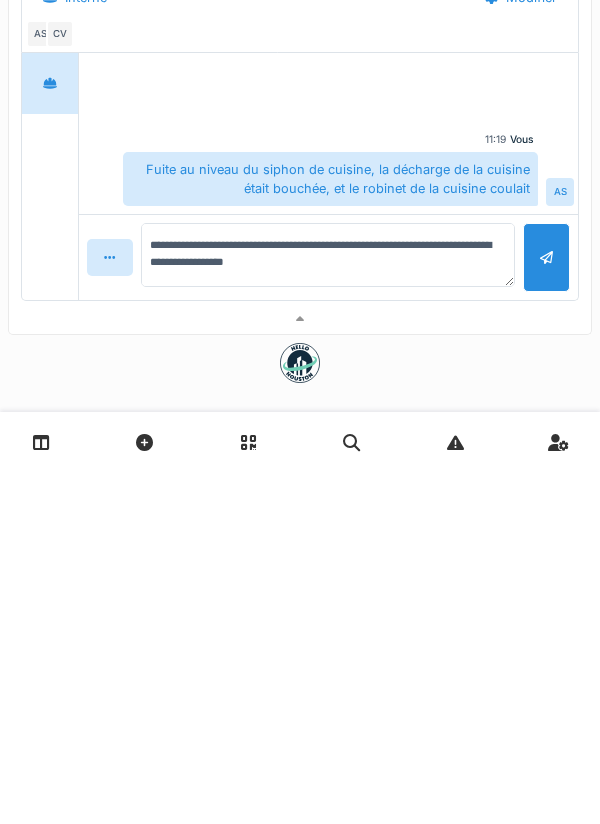 click at bounding box center (546, 609) 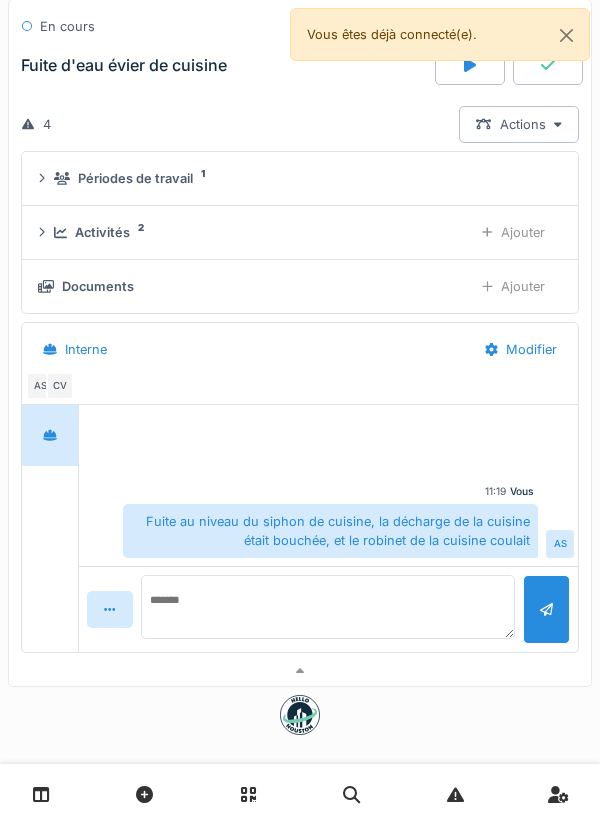 scroll, scrollTop: 0, scrollLeft: 0, axis: both 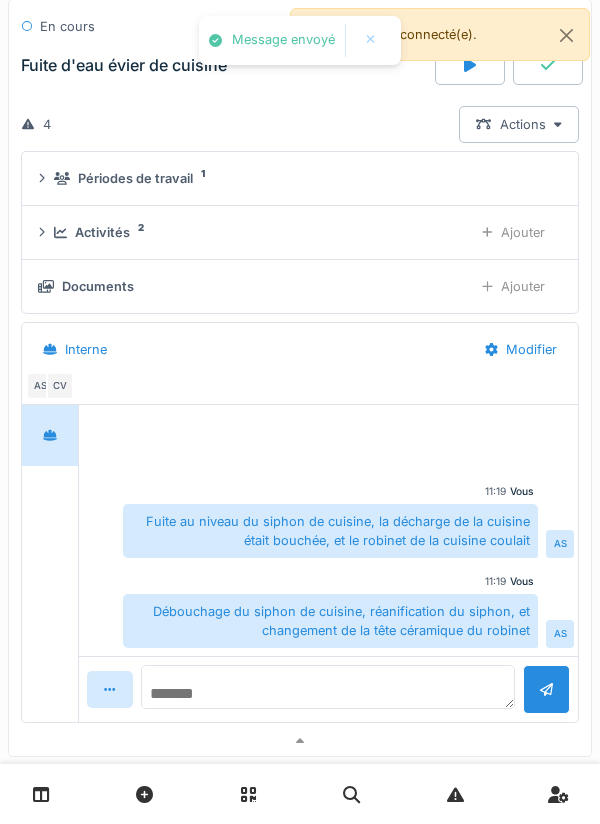 click at bounding box center [328, 687] 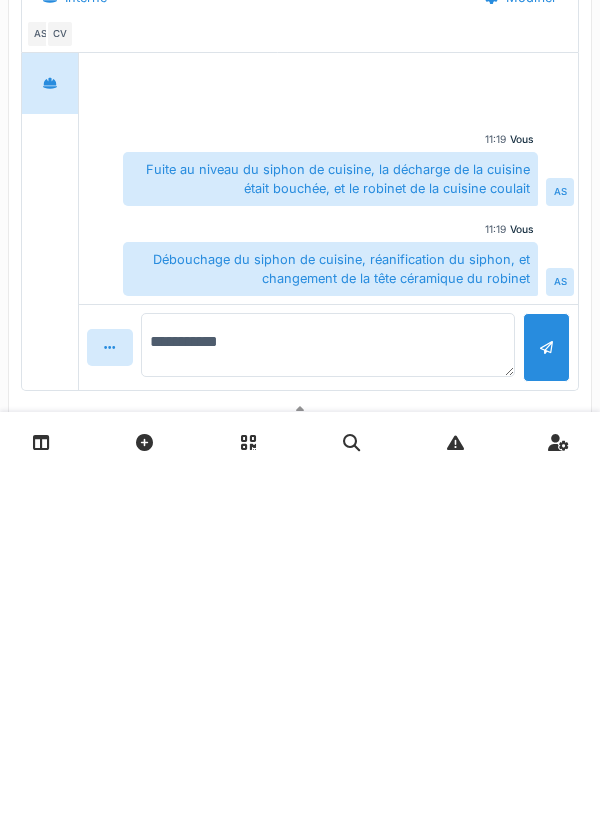 type on "**********" 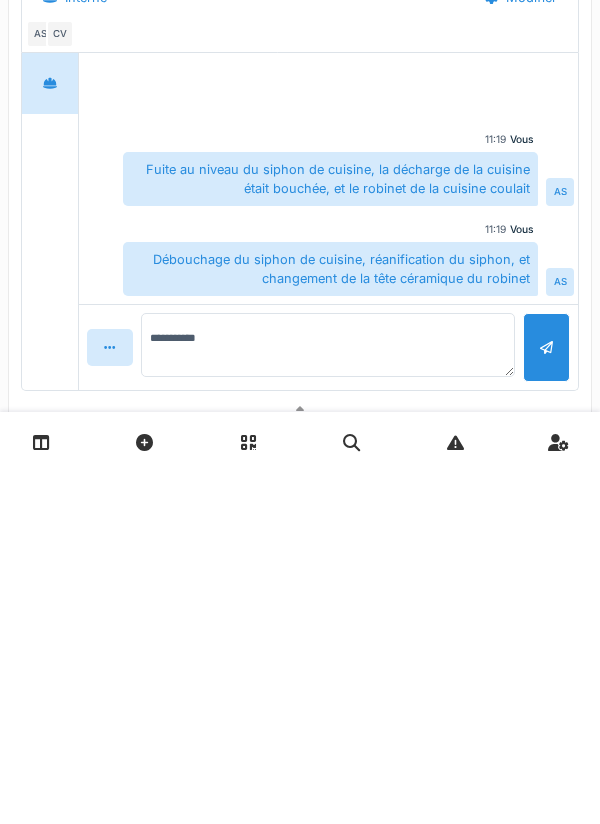 click at bounding box center (546, 699) 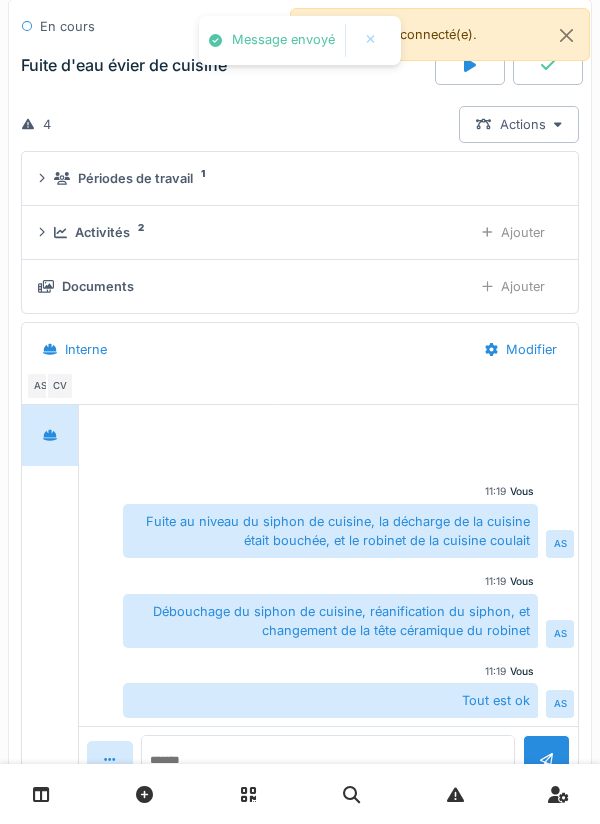 click on "Ajouter" at bounding box center (513, 286) 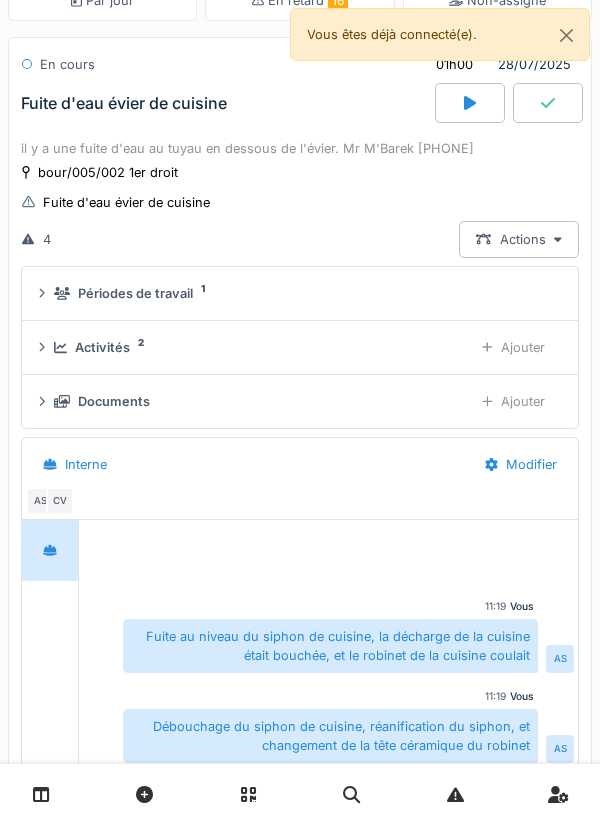 scroll, scrollTop: 0, scrollLeft: 0, axis: both 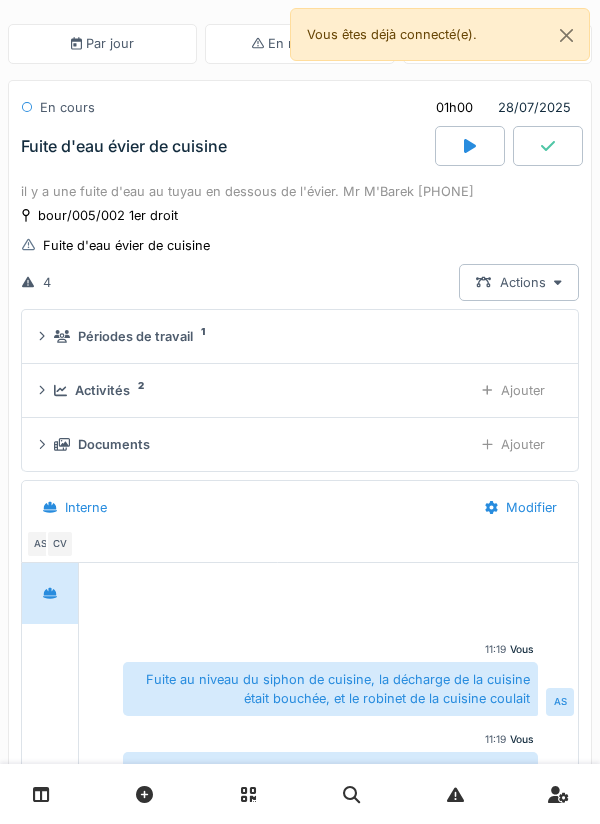 click on "Ajouter" at bounding box center (513, 390) 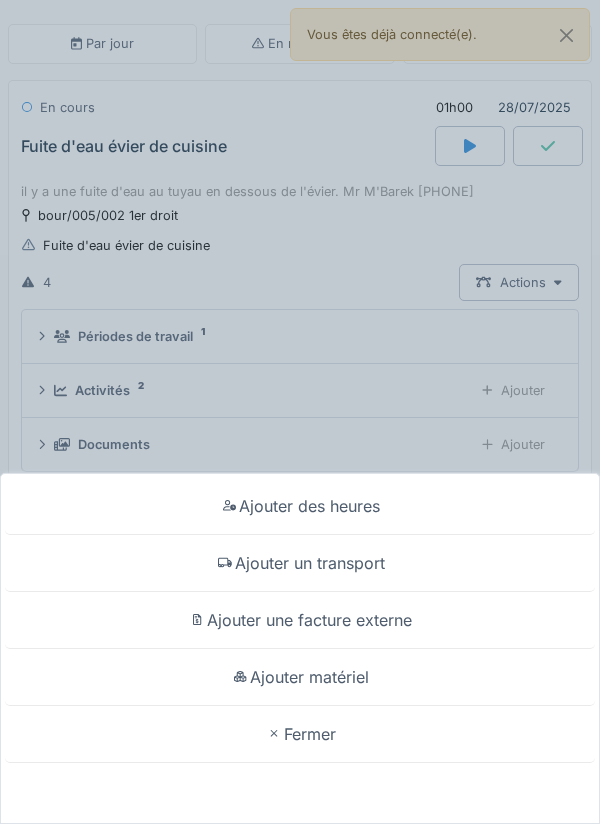 click on "Ajouter matériel" at bounding box center (300, 677) 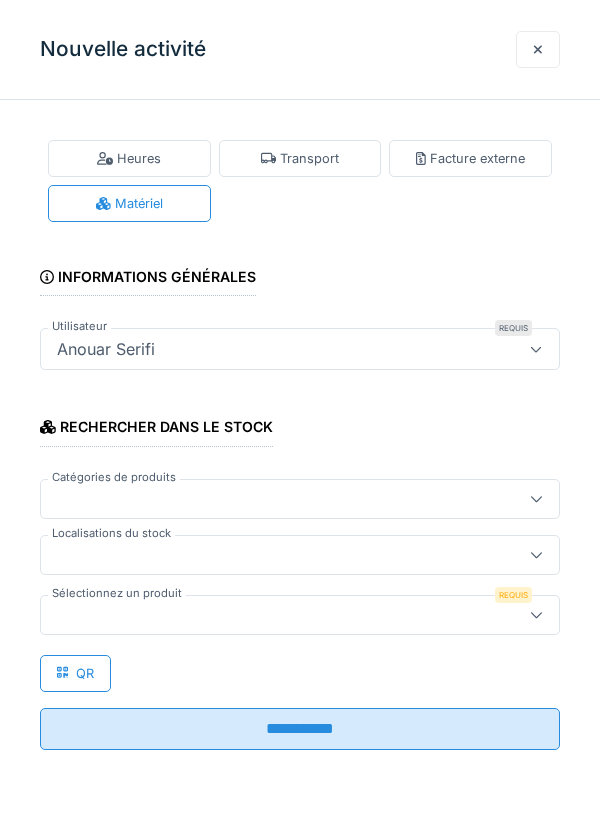 click at bounding box center (300, 555) 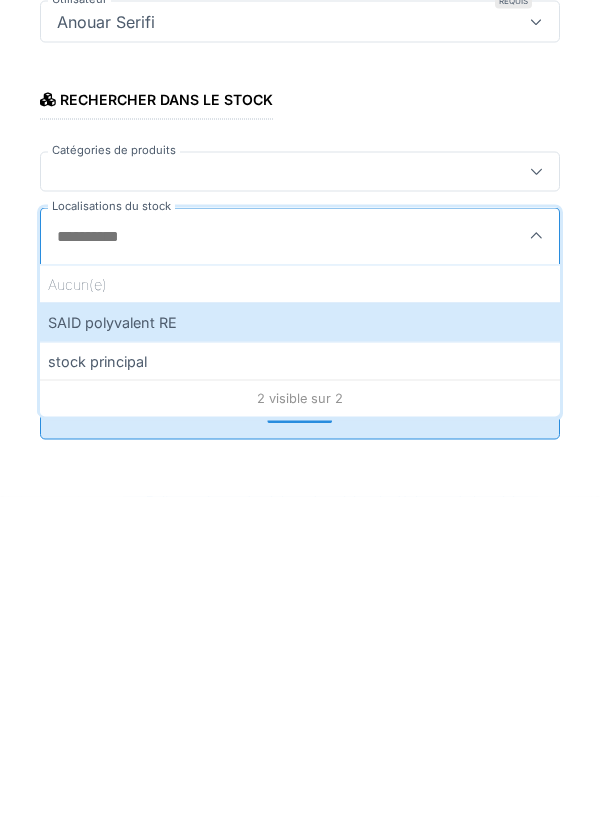 click on "SAID polyvalent RE" at bounding box center [300, 649] 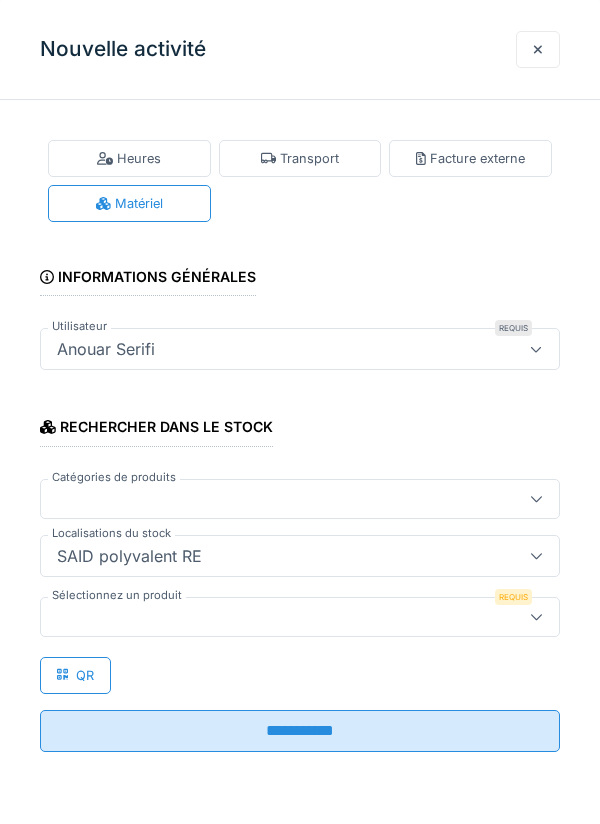 click at bounding box center [274, 617] 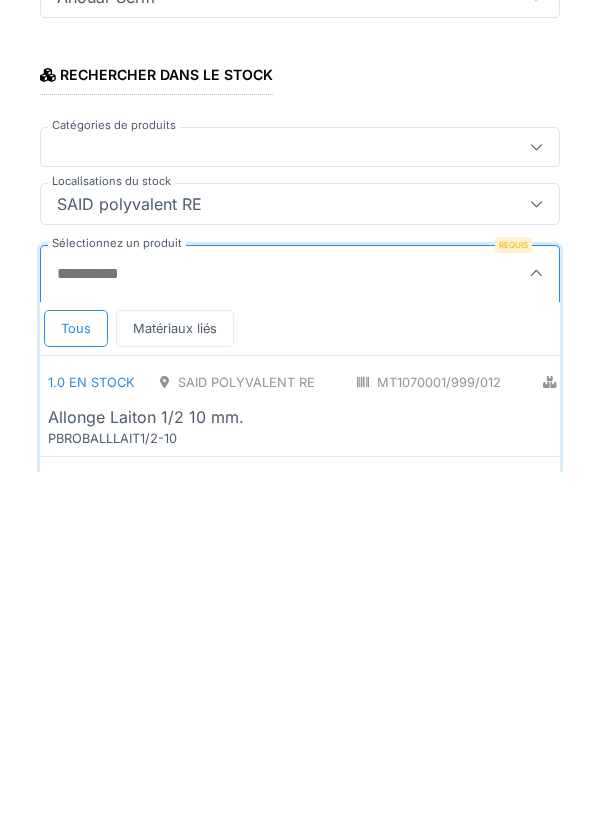 scroll, scrollTop: 1, scrollLeft: 0, axis: vertical 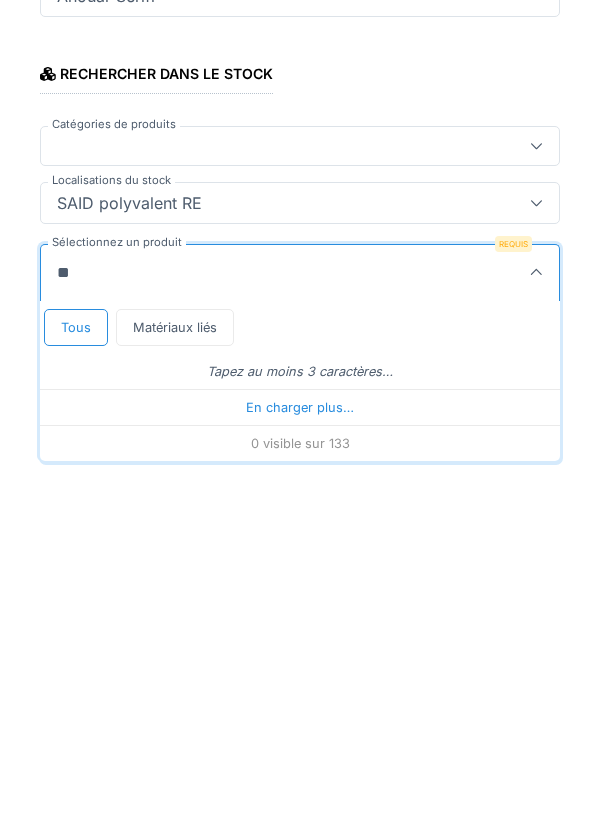type on "***" 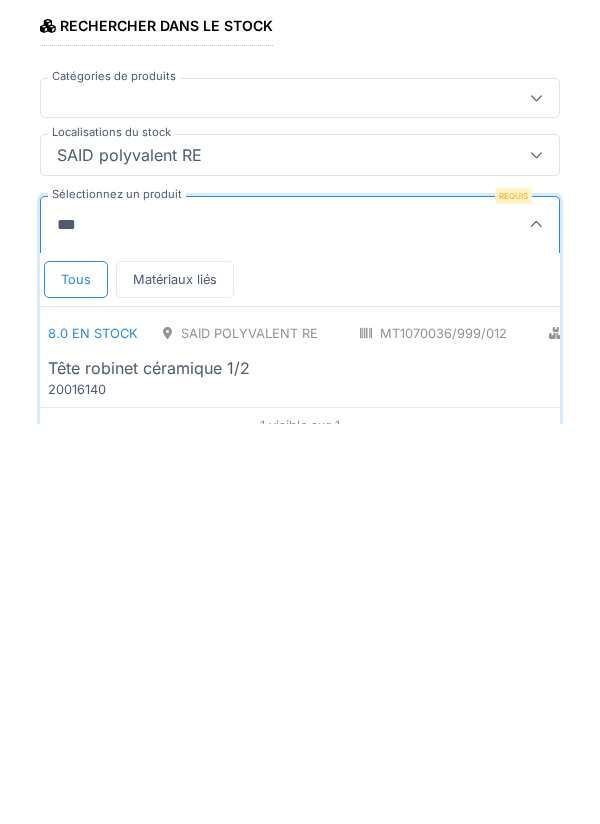 scroll, scrollTop: 20, scrollLeft: 0, axis: vertical 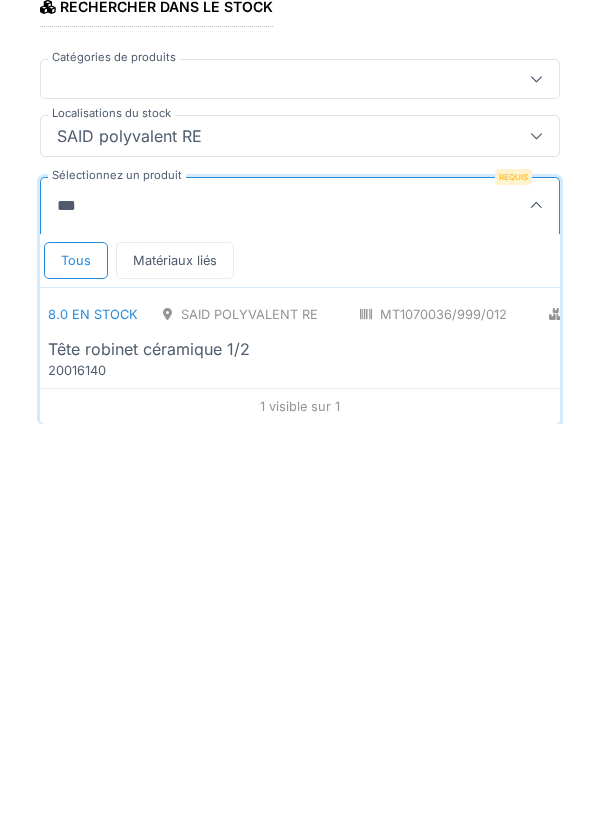 click on "8.0 en stock SAID polyvalent RE MT1070036/999/012 Plomberie - Robinetterie PCE Tête robinet céramique 1/2 20016140" at bounding box center (450, 738) 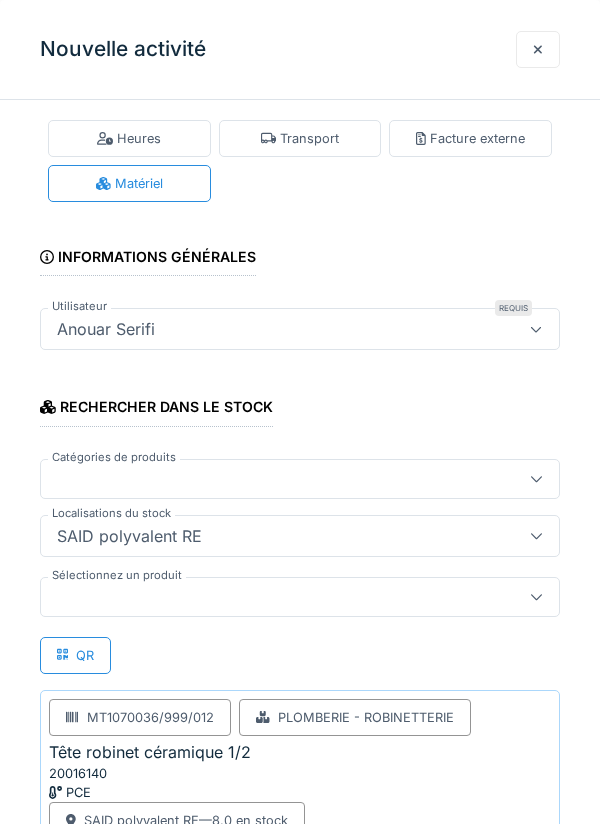 click at bounding box center [274, 597] 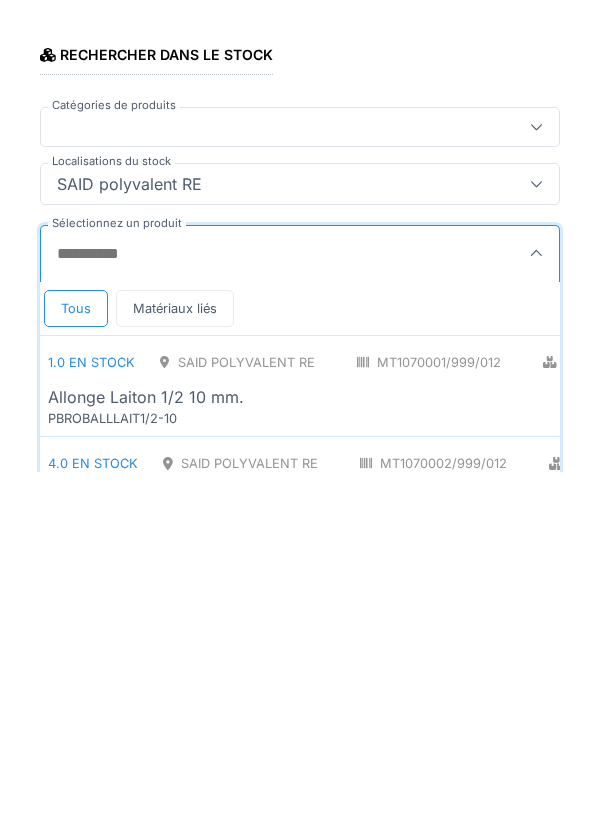 scroll, scrollTop: 37, scrollLeft: 0, axis: vertical 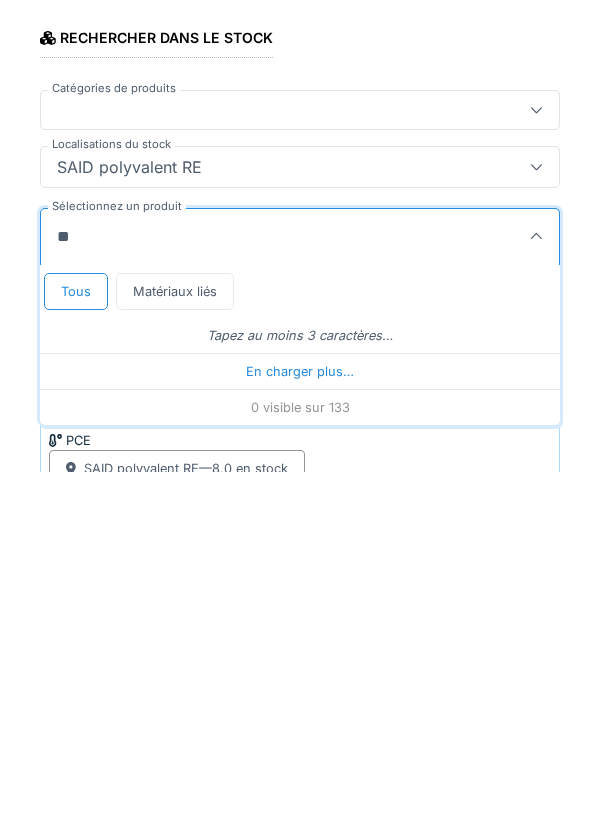 type on "*" 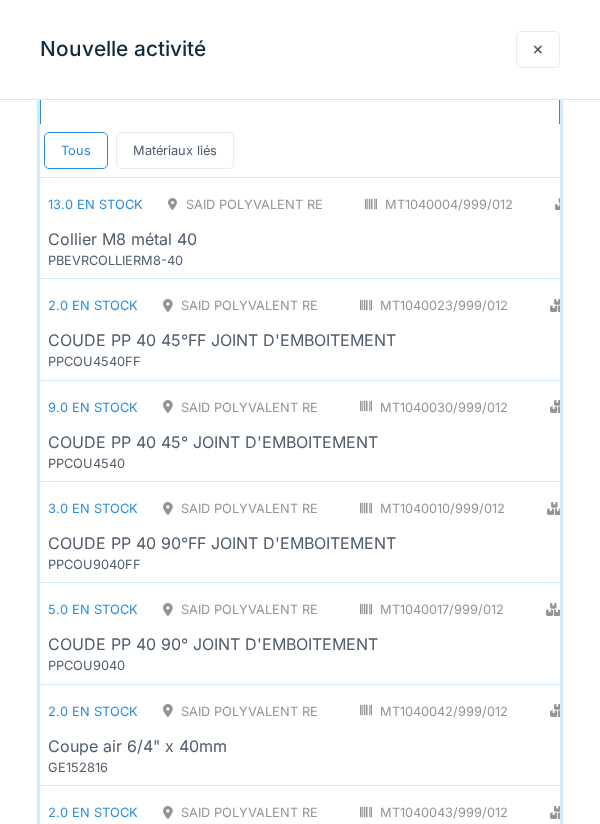 scroll, scrollTop: 0, scrollLeft: 0, axis: both 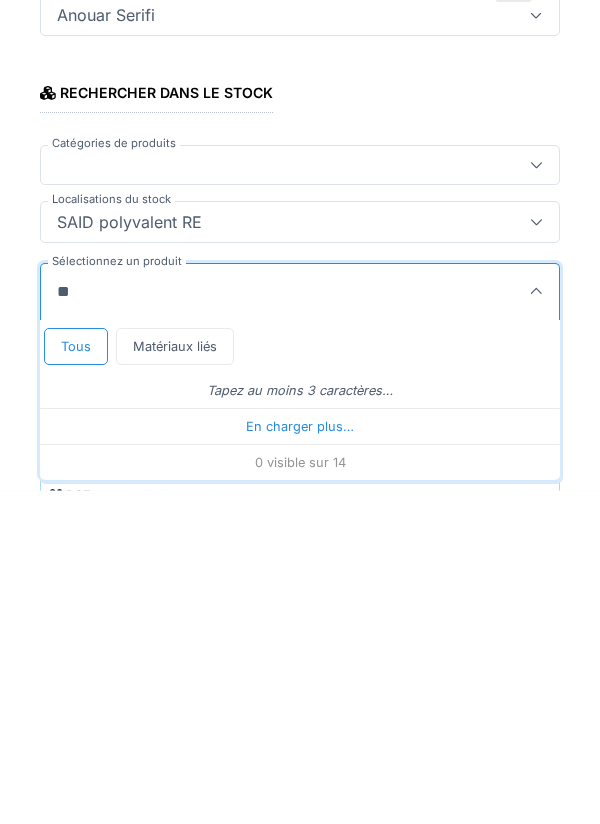type on "*" 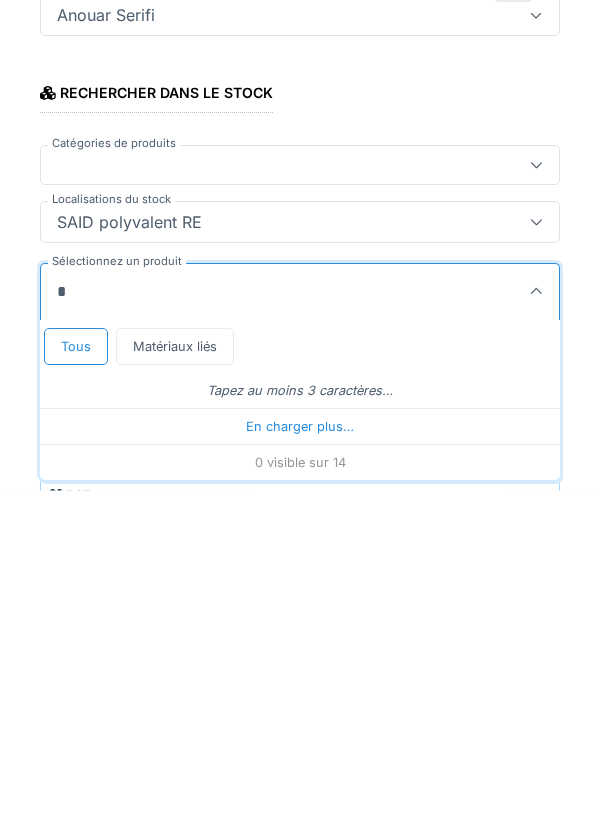 type 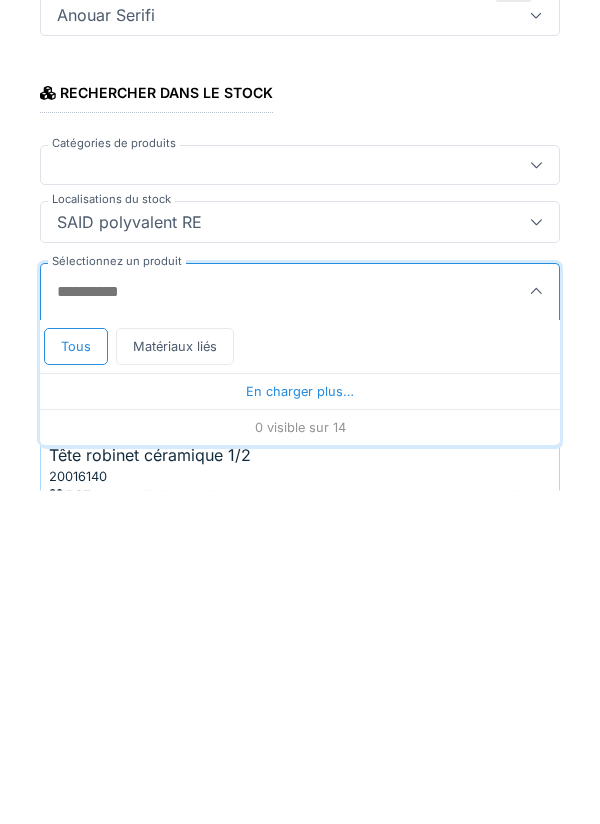 click at bounding box center (536, 626) 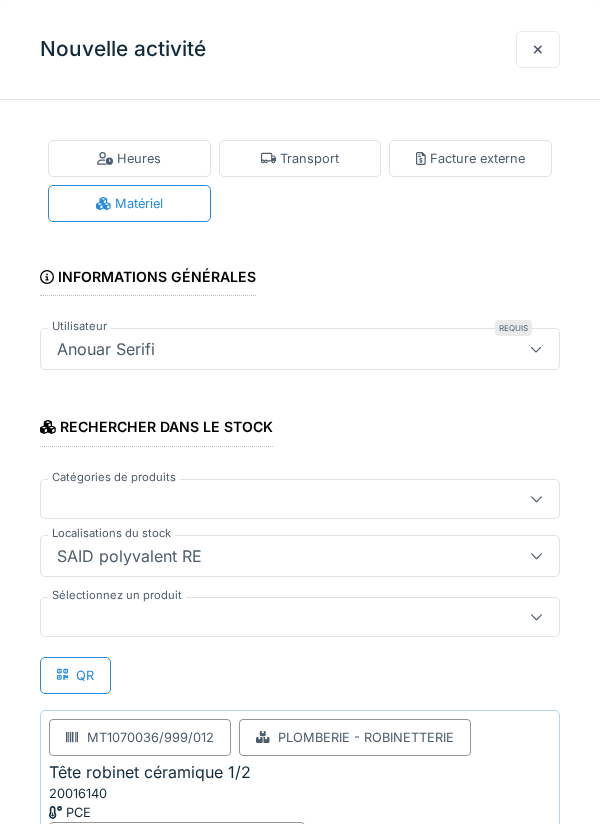 scroll, scrollTop: 129, scrollLeft: 0, axis: vertical 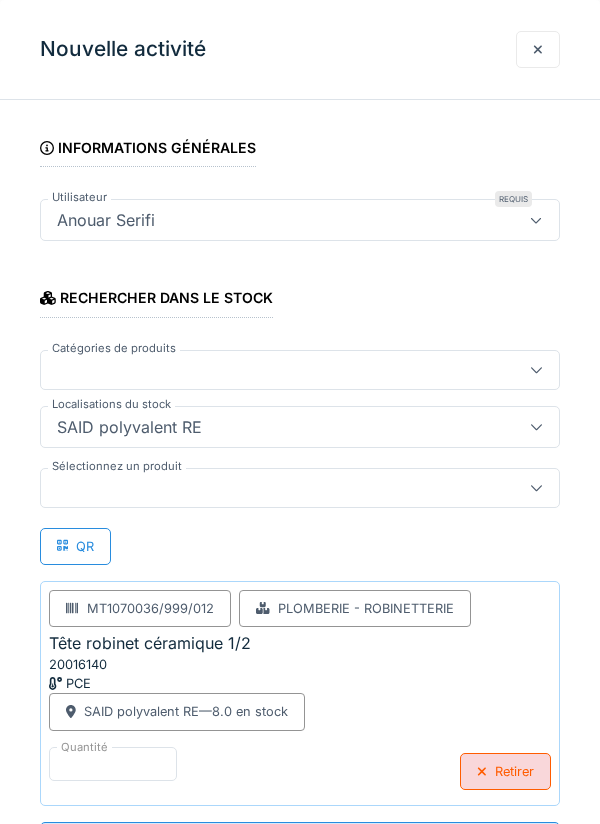 click on "**********" at bounding box center [300, 843] 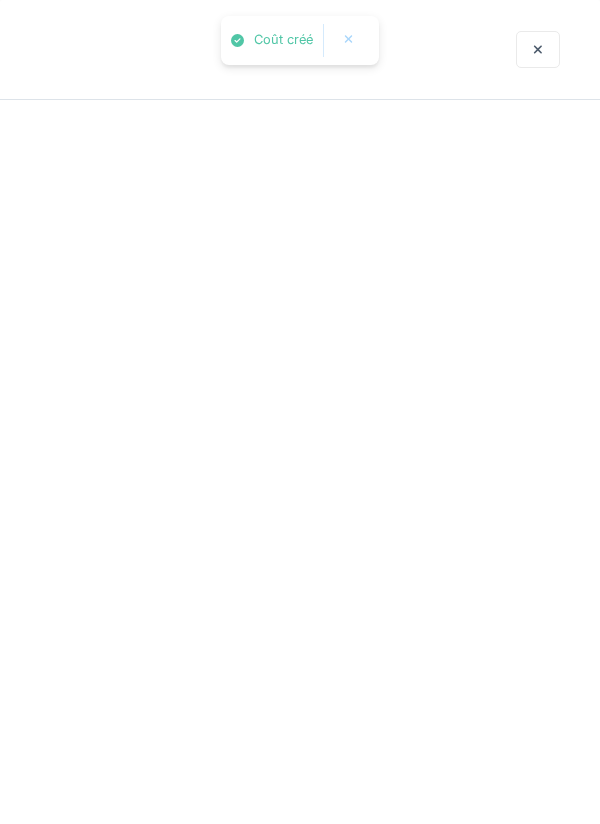 scroll, scrollTop: 0, scrollLeft: 0, axis: both 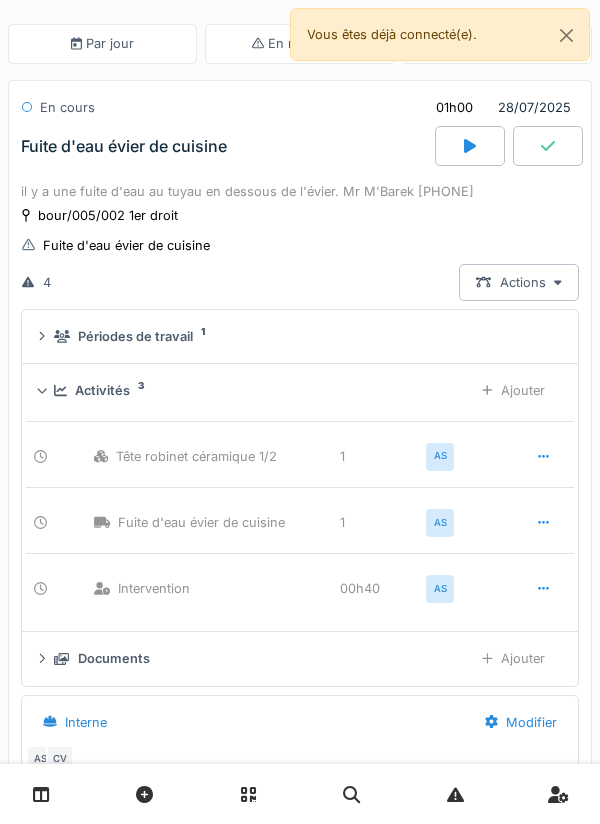 click 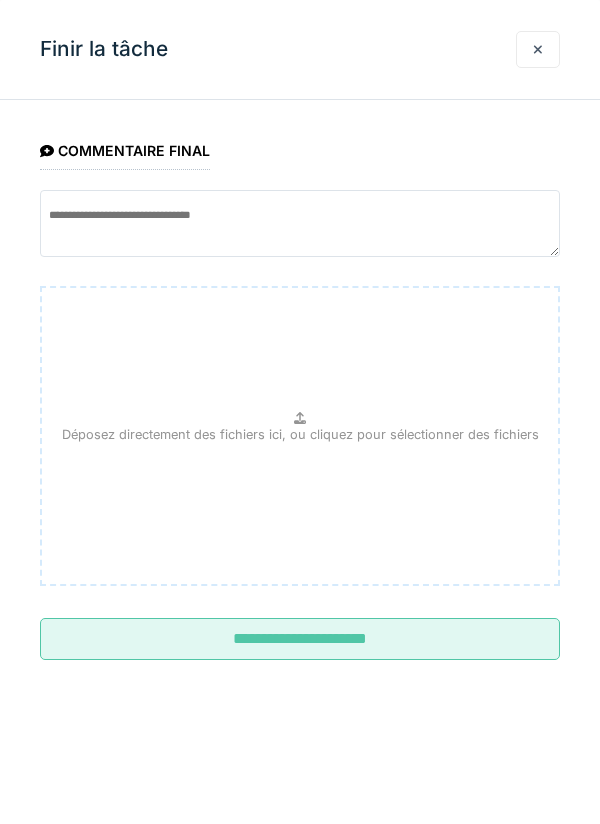 click on "**********" at bounding box center [300, 639] 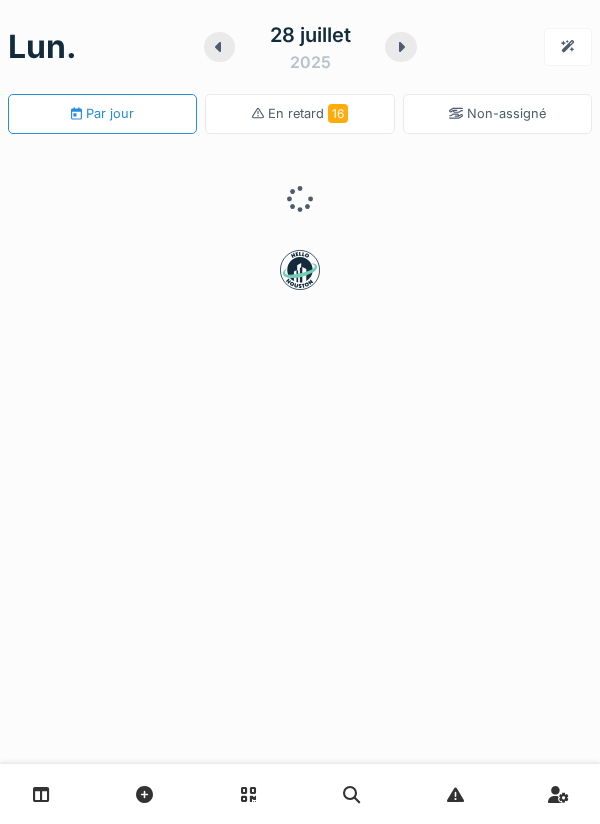 scroll, scrollTop: 0, scrollLeft: 0, axis: both 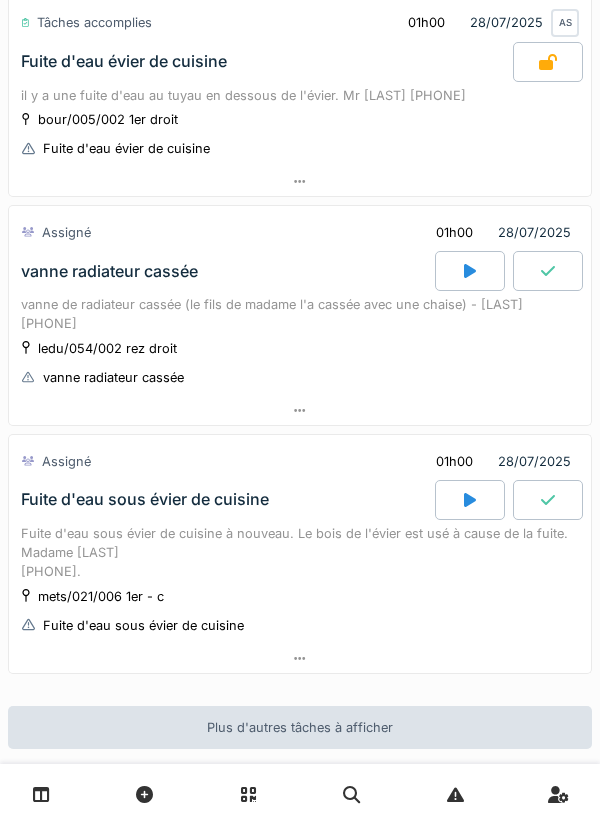 click on "vanne de radiateur cassée (le fils de madame l'a cassée avec une chaise) - [LAST] [PHONE]" at bounding box center (300, 314) 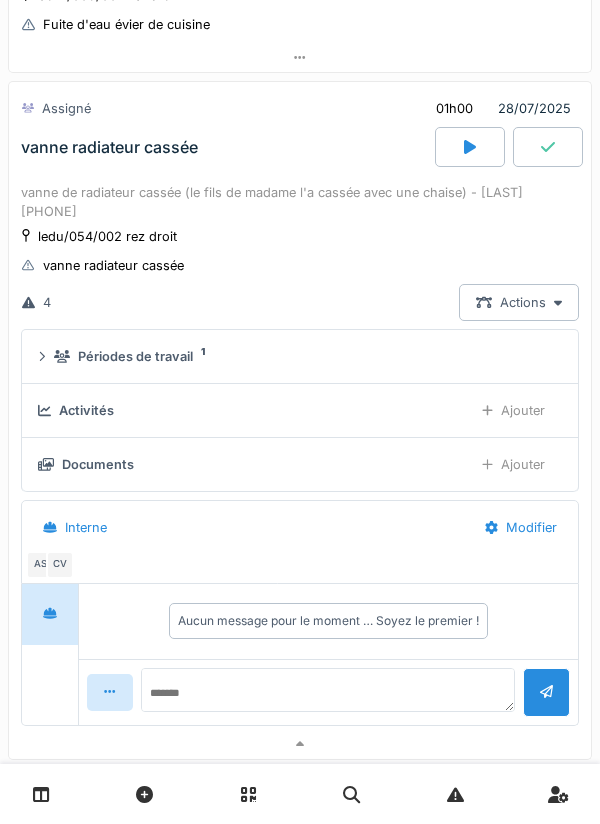 scroll, scrollTop: 697, scrollLeft: 0, axis: vertical 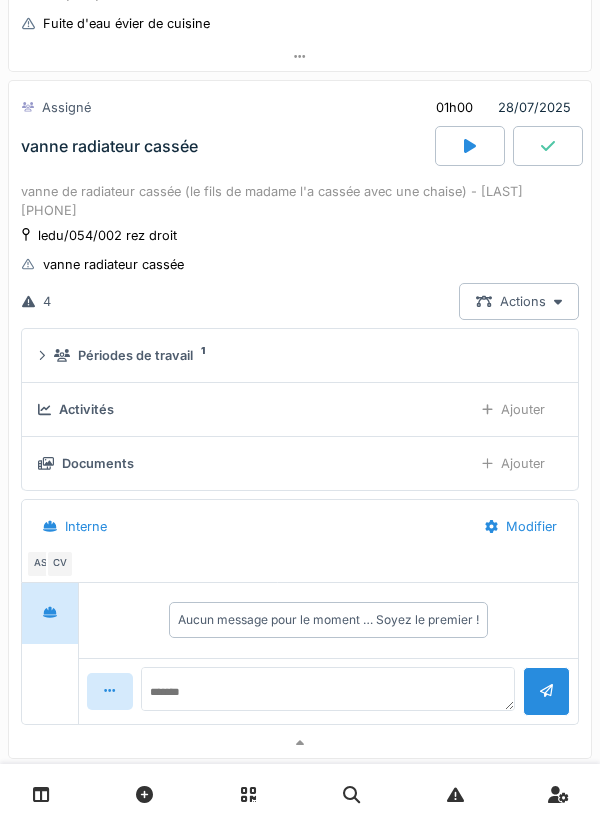 click on "ledu/054/002 rez droit" at bounding box center (107, 235) 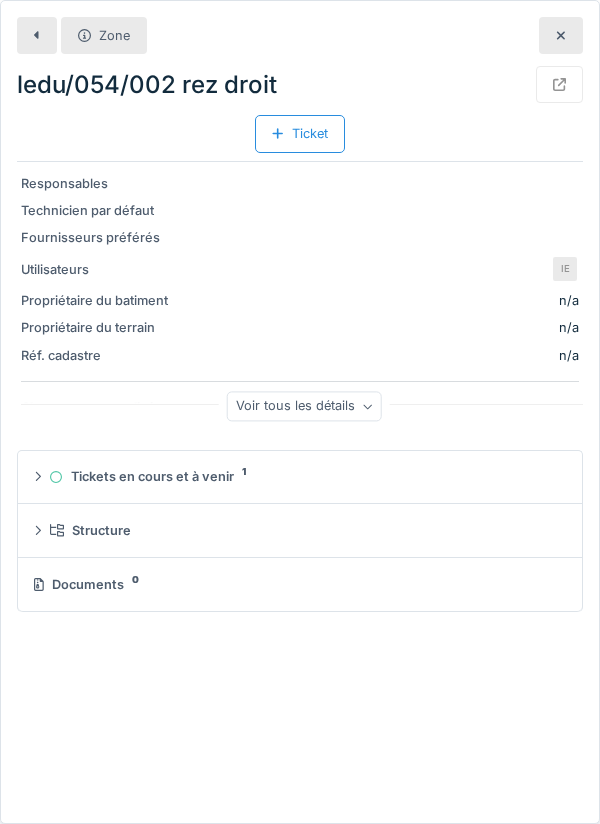 click on "Zone" at bounding box center (114, 35) 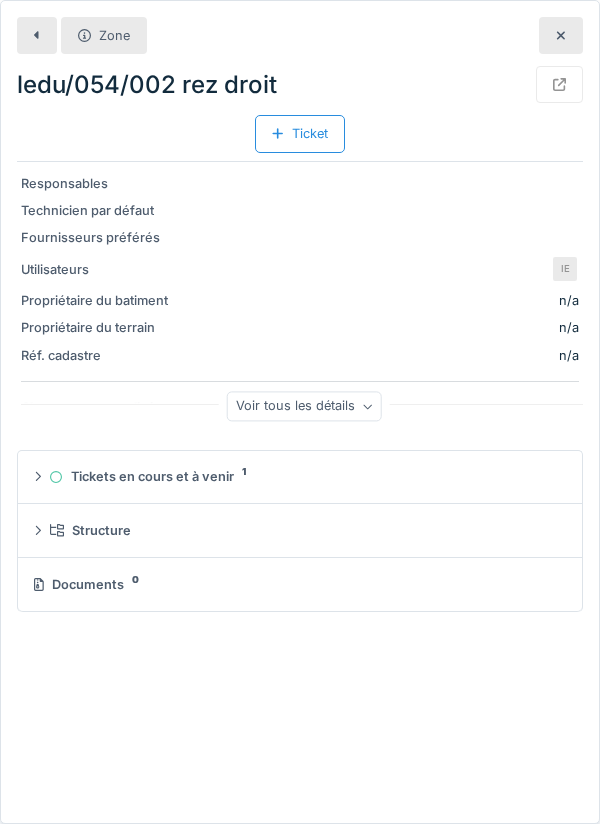 click at bounding box center [559, 84] 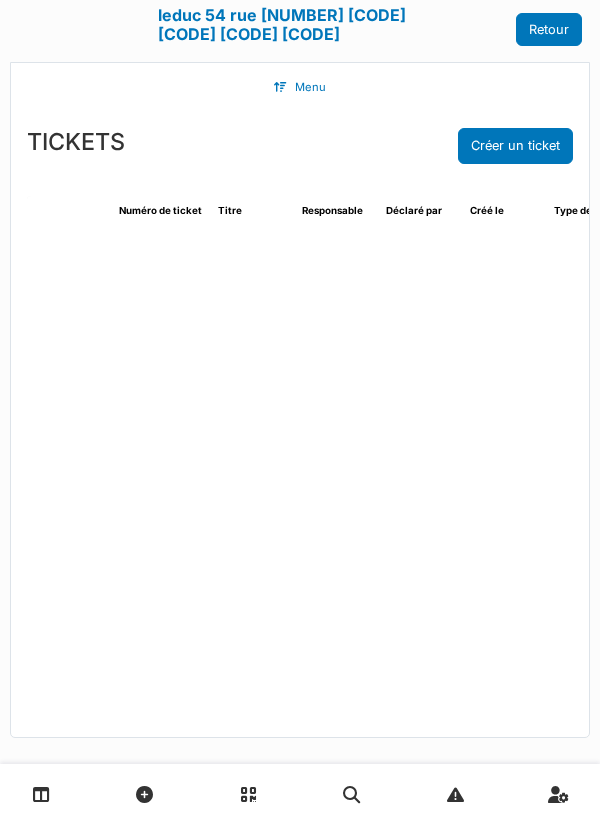 select on "***" 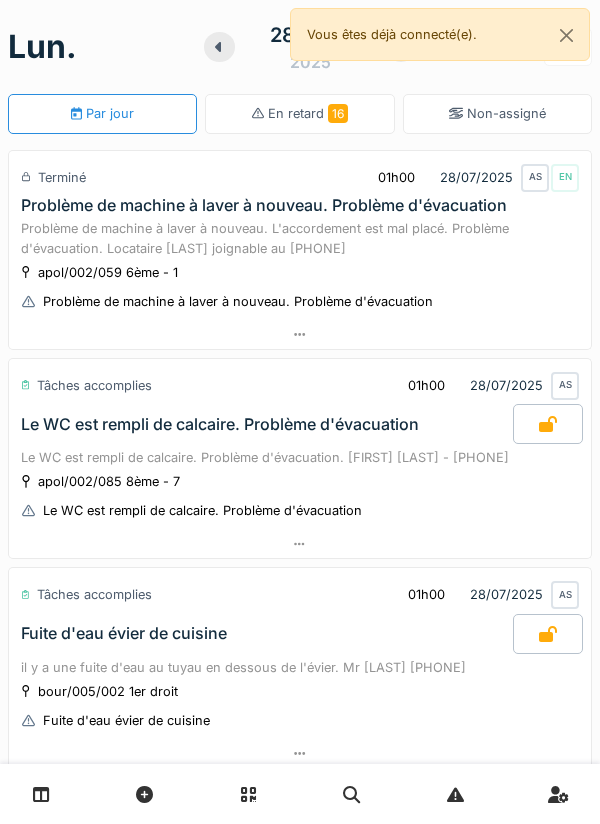 scroll, scrollTop: 0, scrollLeft: 0, axis: both 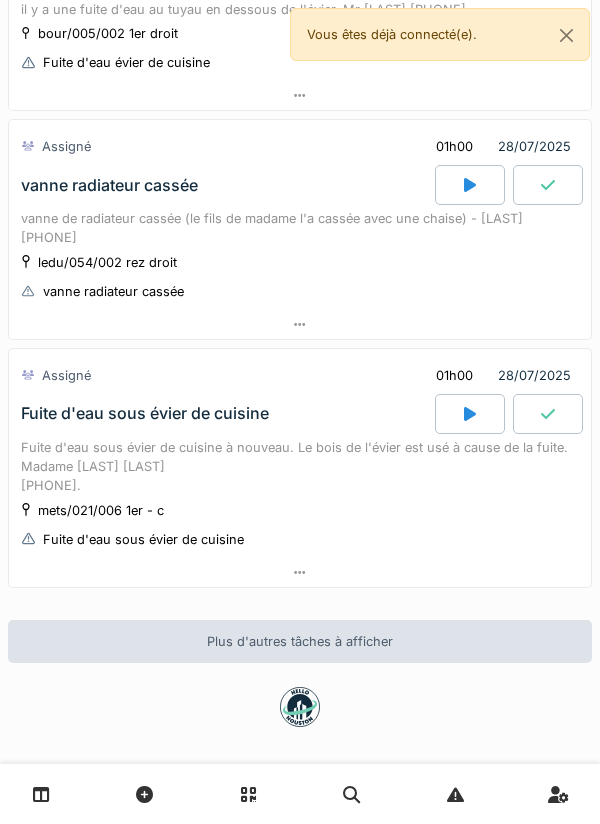 click at bounding box center [470, 185] 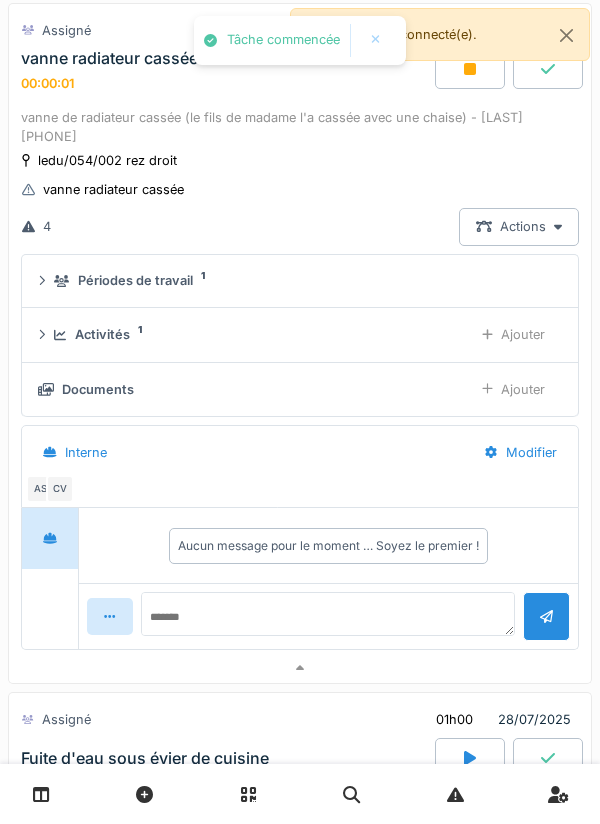 scroll, scrollTop: 798, scrollLeft: 0, axis: vertical 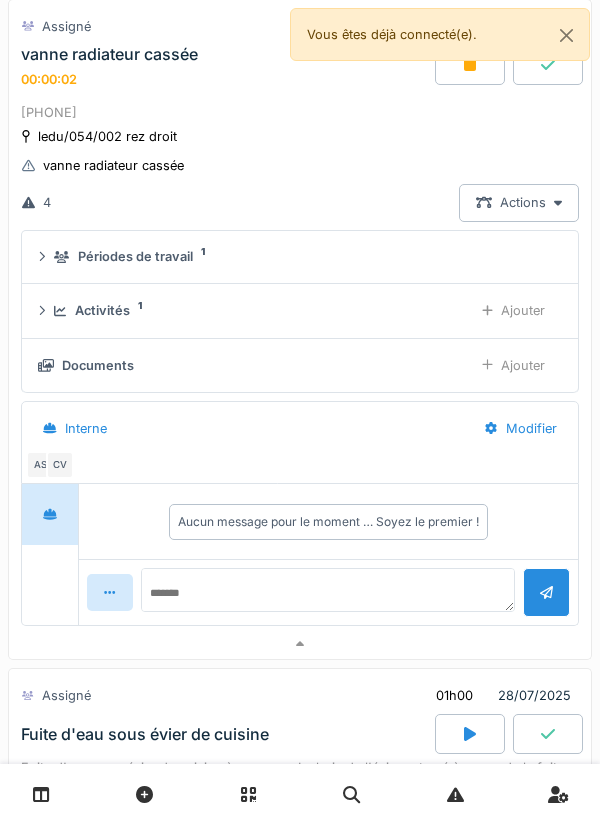 click on "Ajouter" at bounding box center (513, 310) 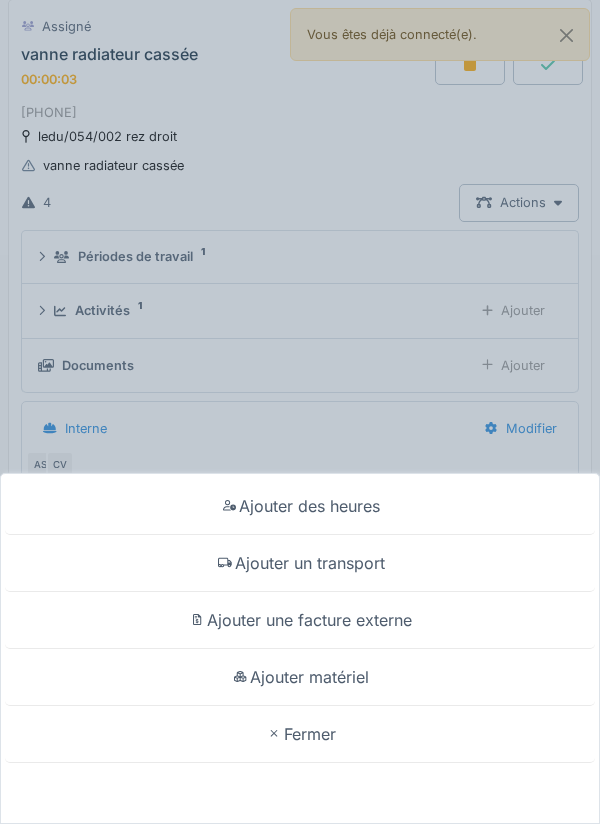 click on "Ajouter matériel" at bounding box center [300, 677] 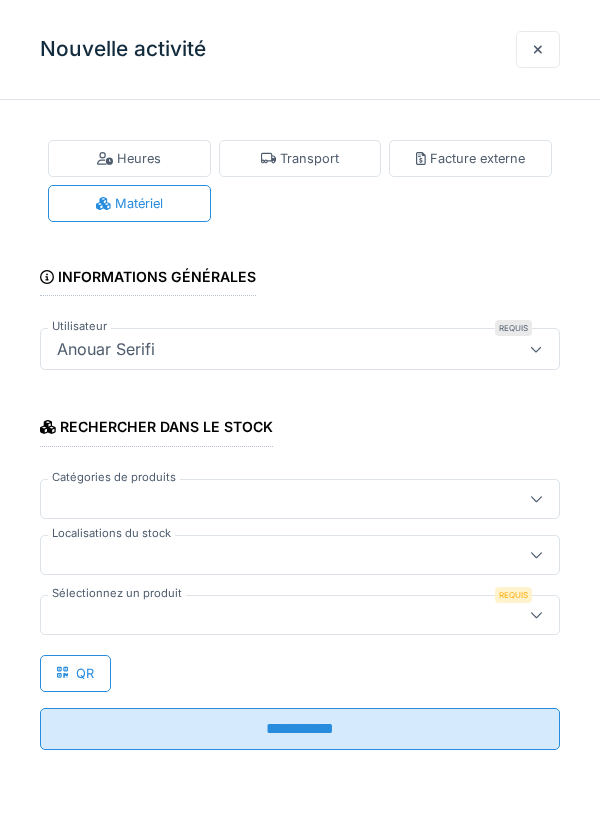 click at bounding box center [300, 615] 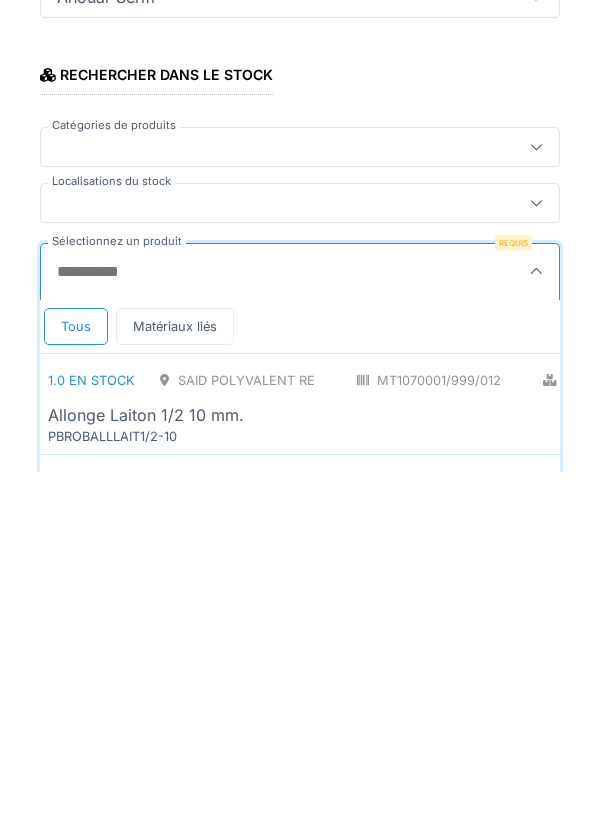 scroll, scrollTop: 35, scrollLeft: 0, axis: vertical 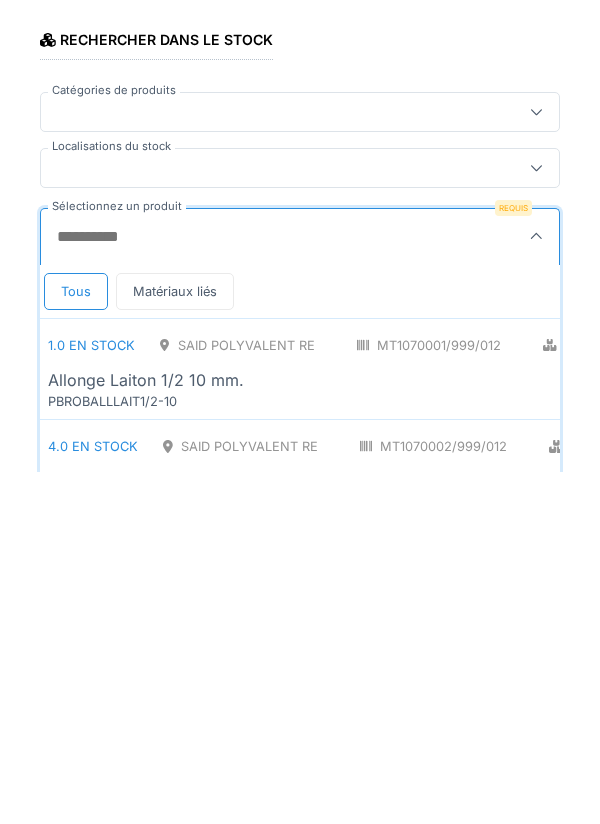 click at bounding box center [536, 520] 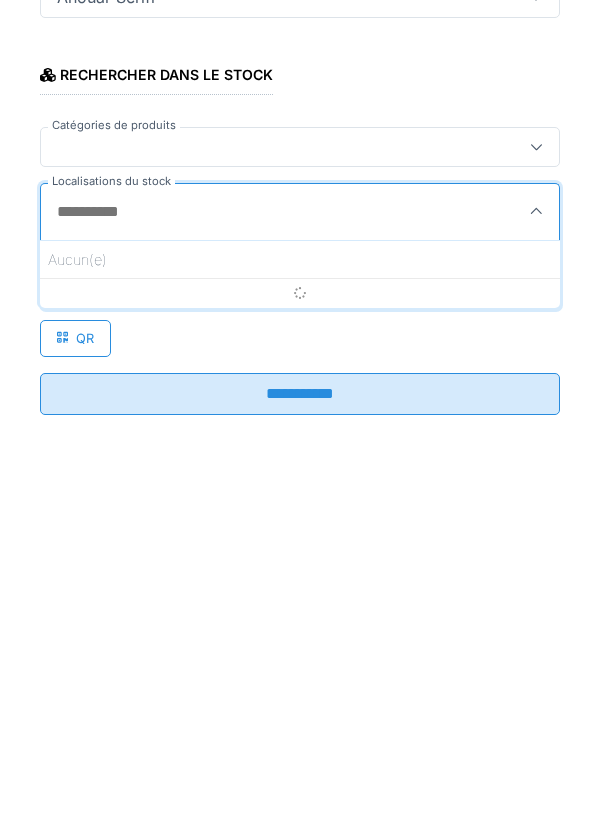 scroll, scrollTop: 0, scrollLeft: 0, axis: both 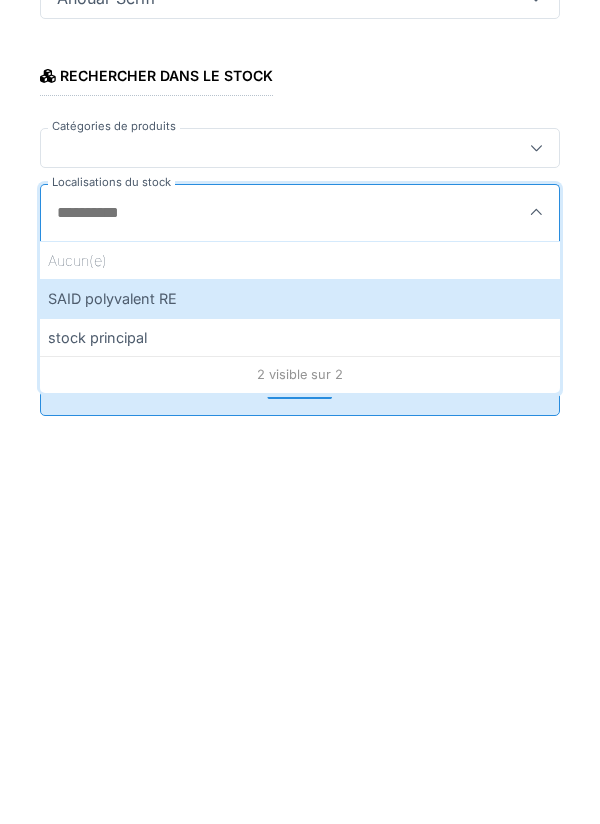click on "SAID polyvalent RE" at bounding box center (300, 649) 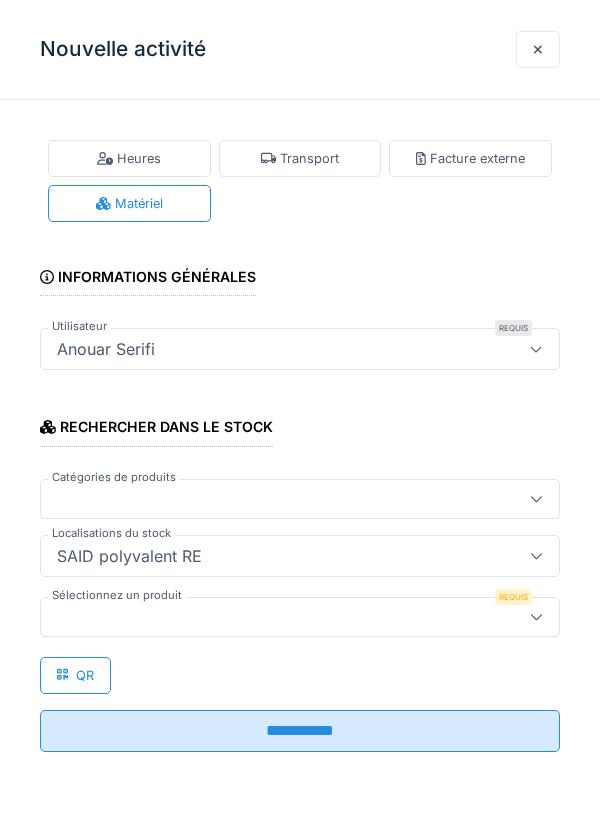 click at bounding box center [300, 617] 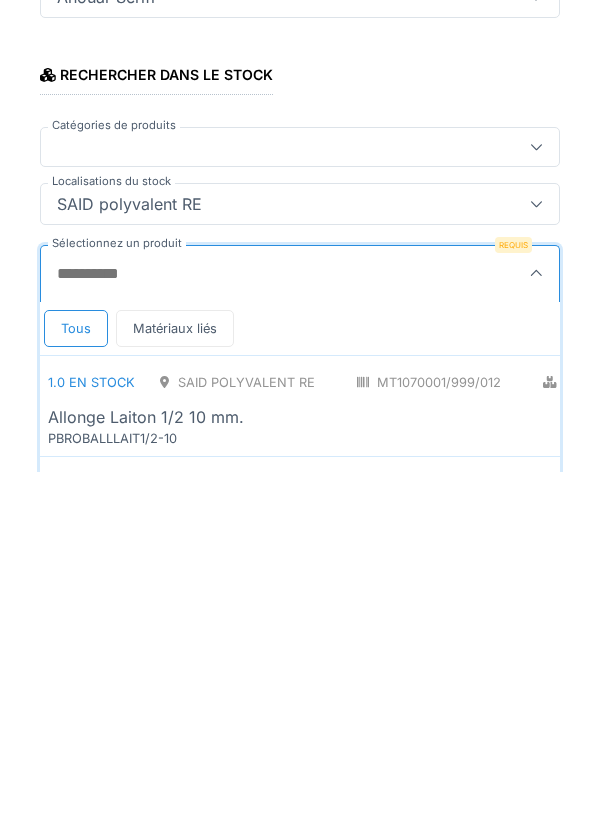scroll, scrollTop: 1, scrollLeft: 0, axis: vertical 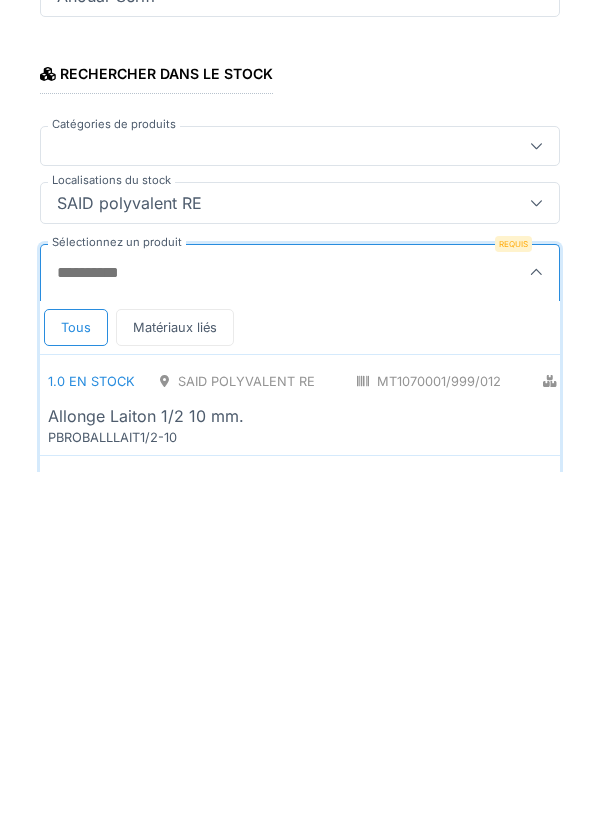 click at bounding box center (536, 625) 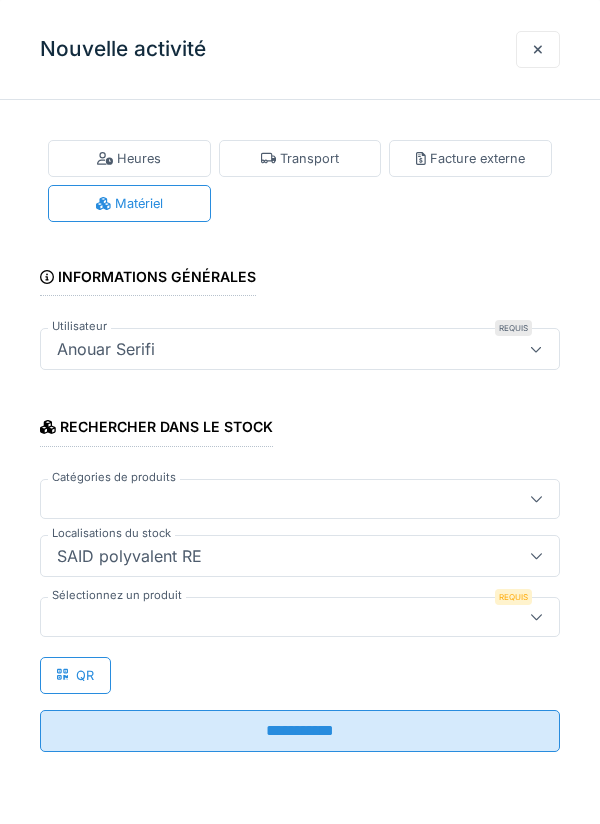 scroll, scrollTop: 0, scrollLeft: 0, axis: both 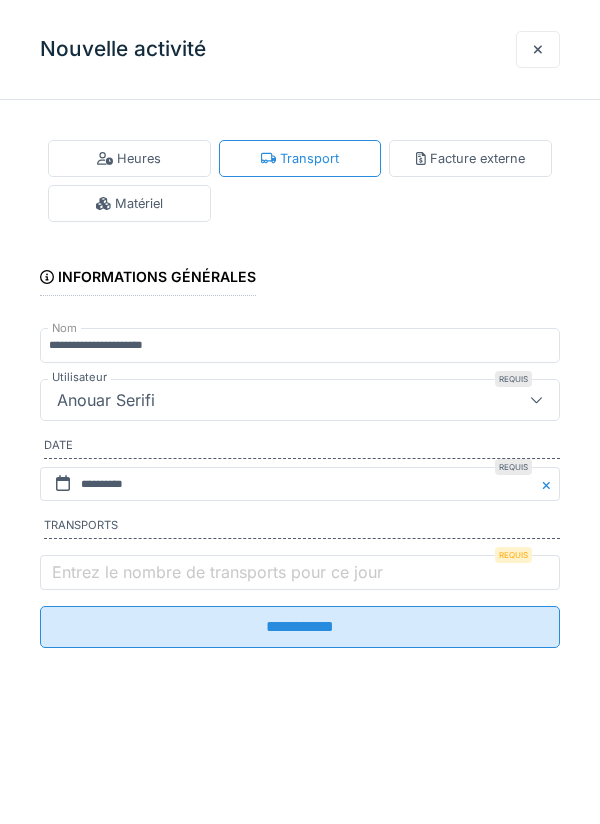 click on "Entrez le nombre de transports pour ce jour" at bounding box center [217, 572] 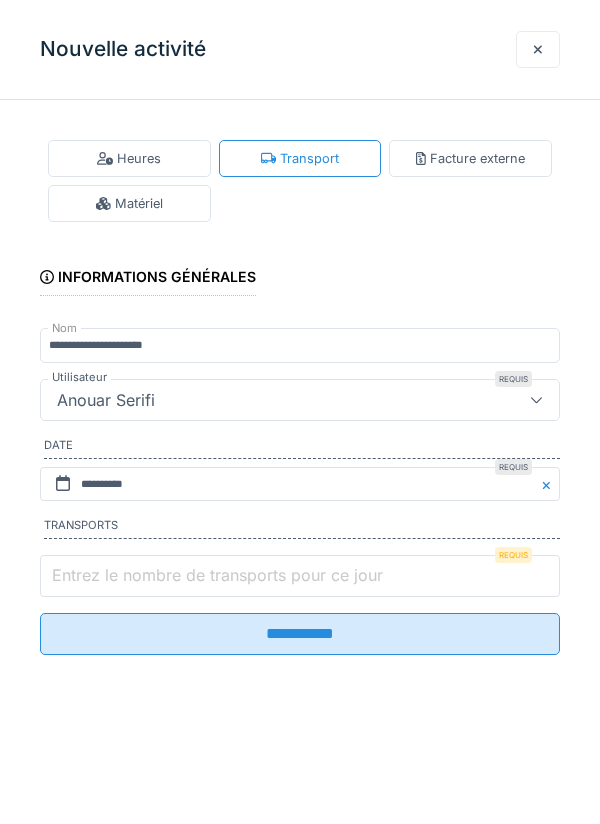 click on "Entrez le nombre de transports pour ce jour" at bounding box center [300, 576] 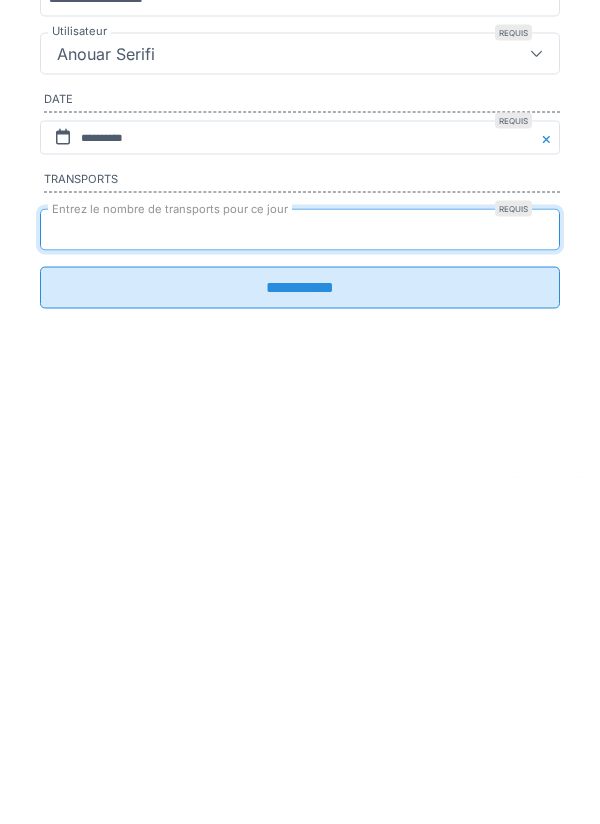 type on "*" 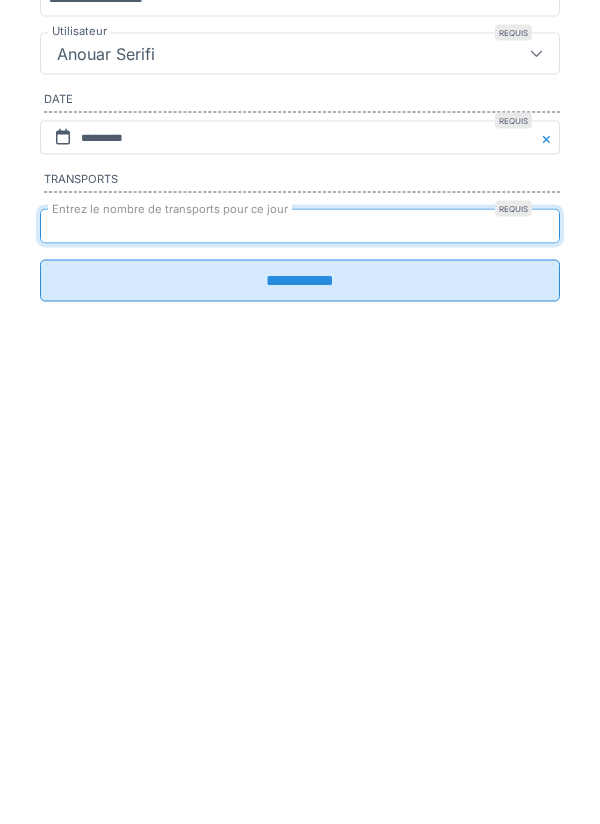 click on "**********" at bounding box center (300, 627) 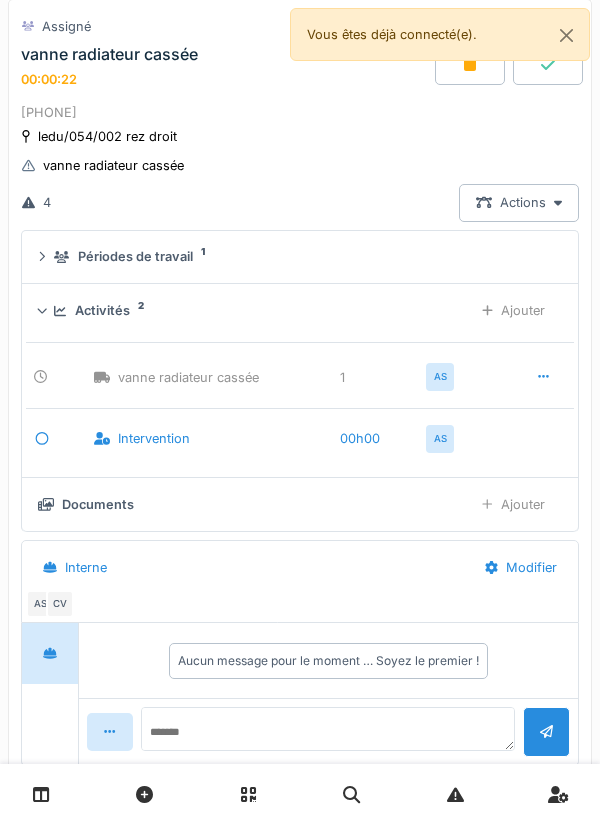 click on "Périodes de travail 1" at bounding box center [300, 257] 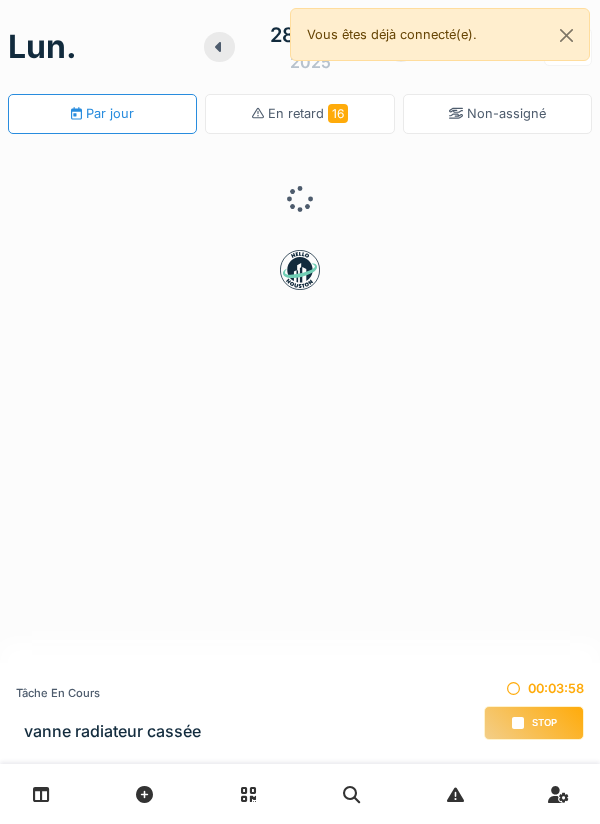 scroll, scrollTop: 0, scrollLeft: 0, axis: both 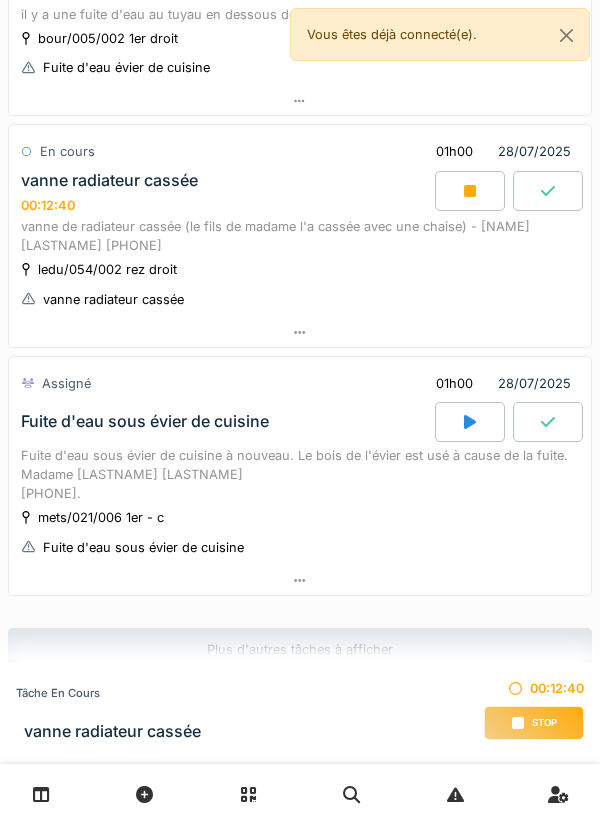 click 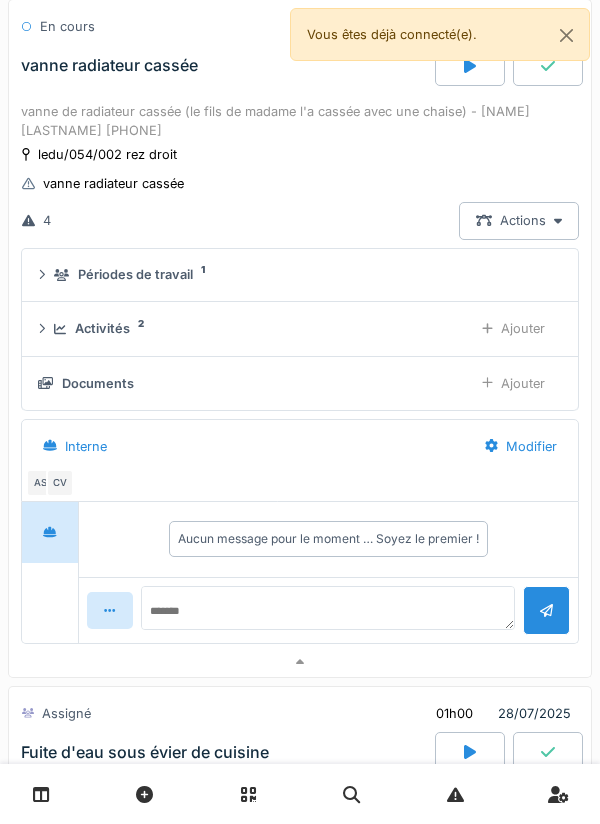 scroll, scrollTop: 813, scrollLeft: 0, axis: vertical 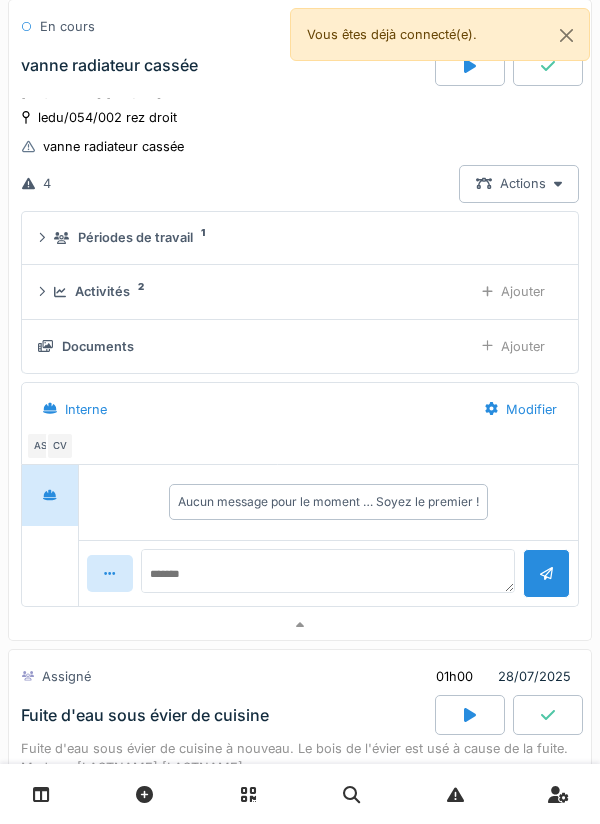 click on "Ajouter" at bounding box center (513, 346) 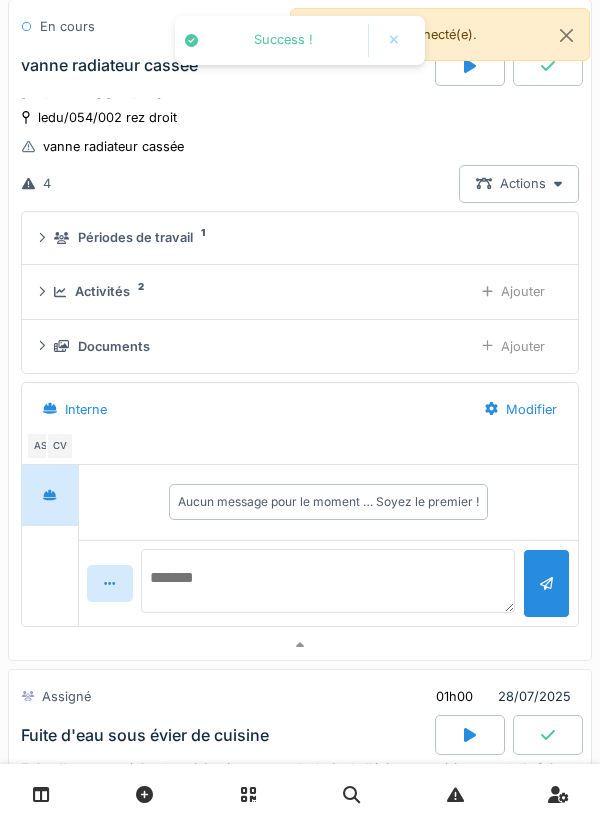click at bounding box center (328, 581) 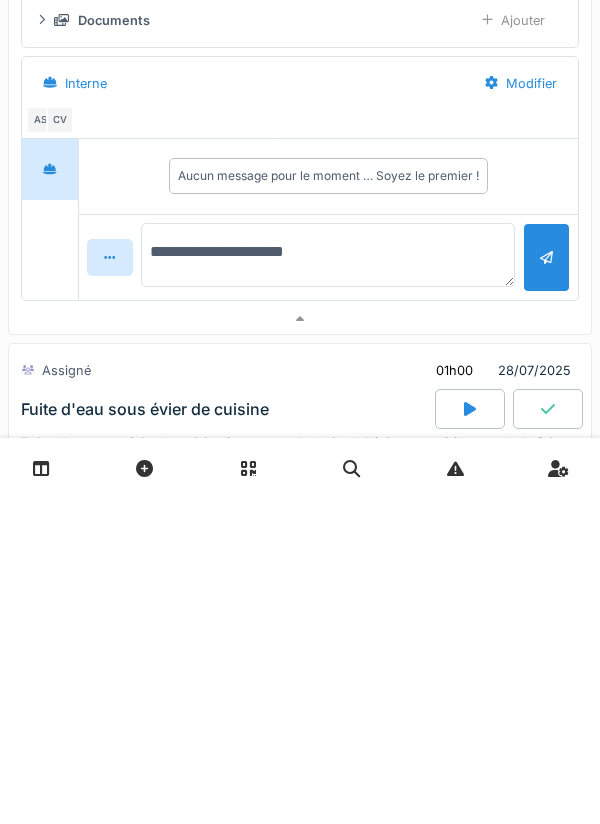 type on "**********" 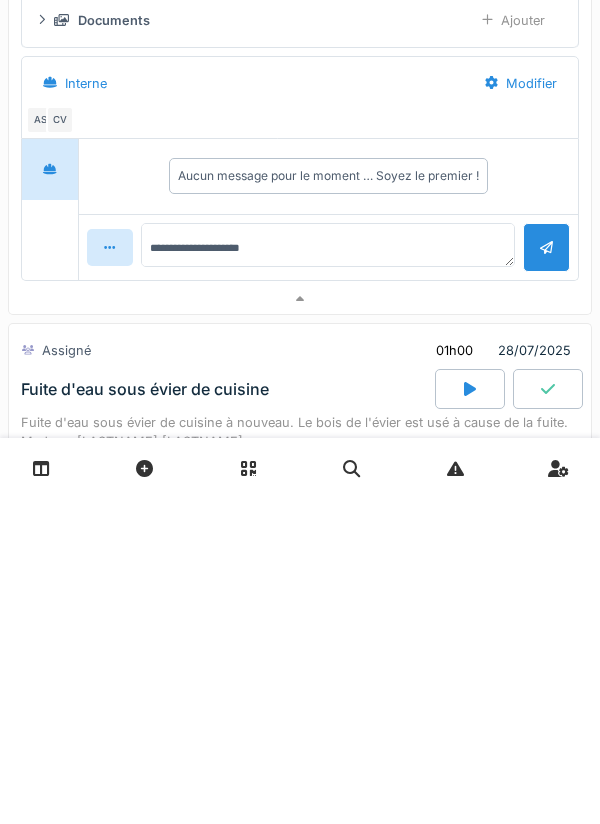 click at bounding box center [546, 573] 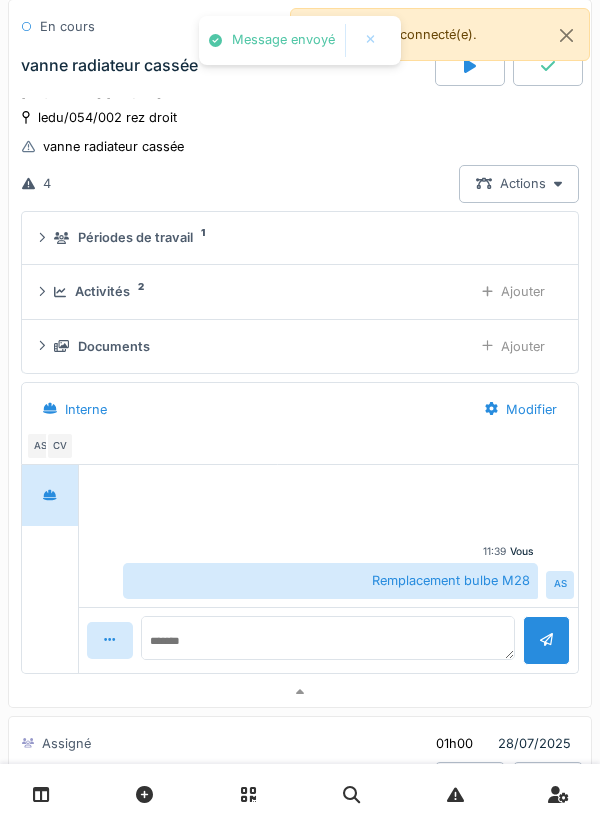 click on "Ajouter" at bounding box center [513, 346] 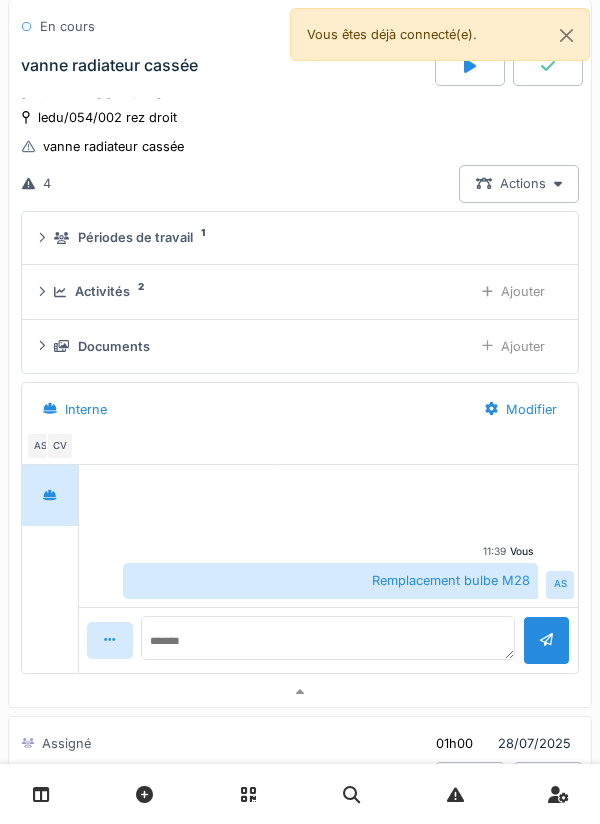 click on "Ajouter" at bounding box center [513, 291] 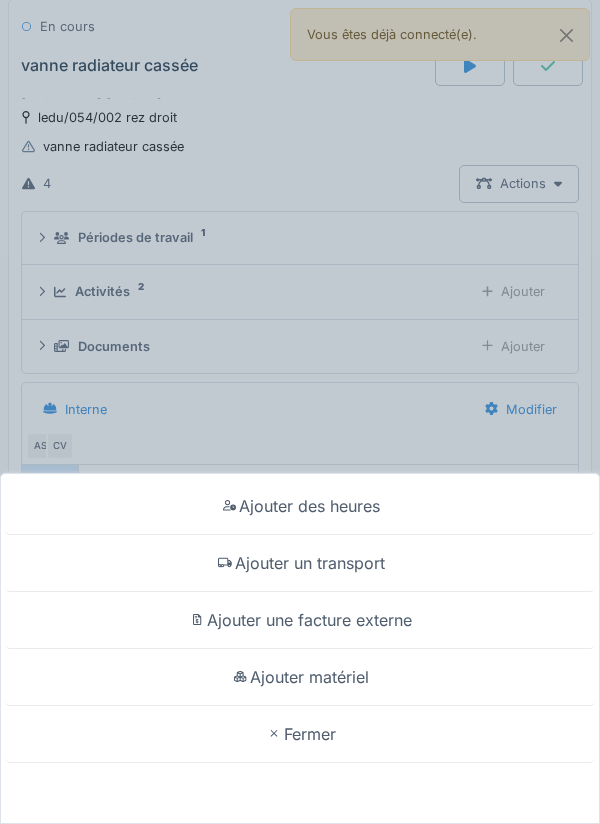click on "Ajouter matériel" at bounding box center [300, 677] 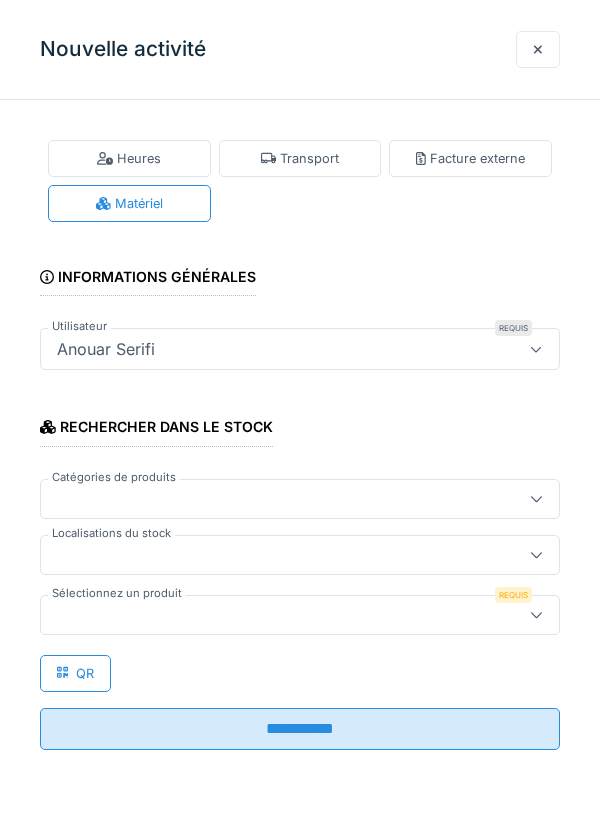 click at bounding box center (274, 555) 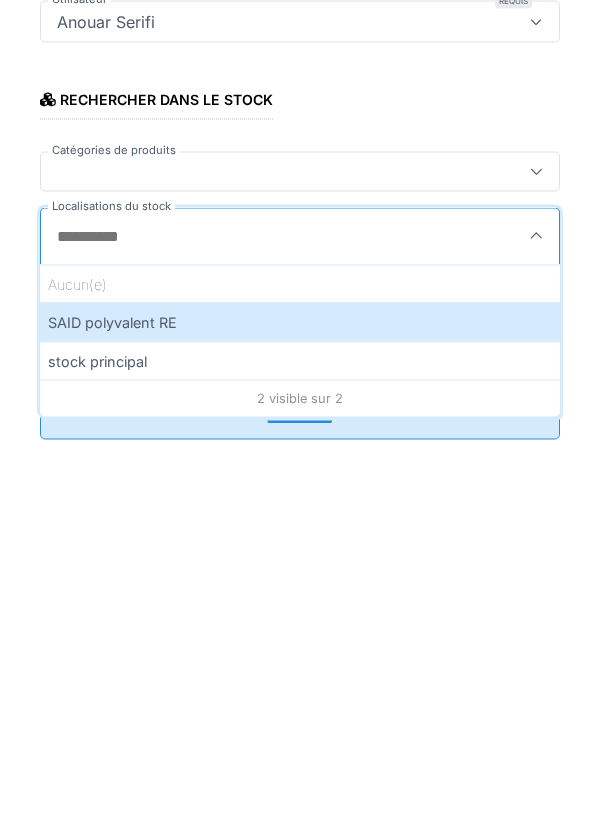 type on "*" 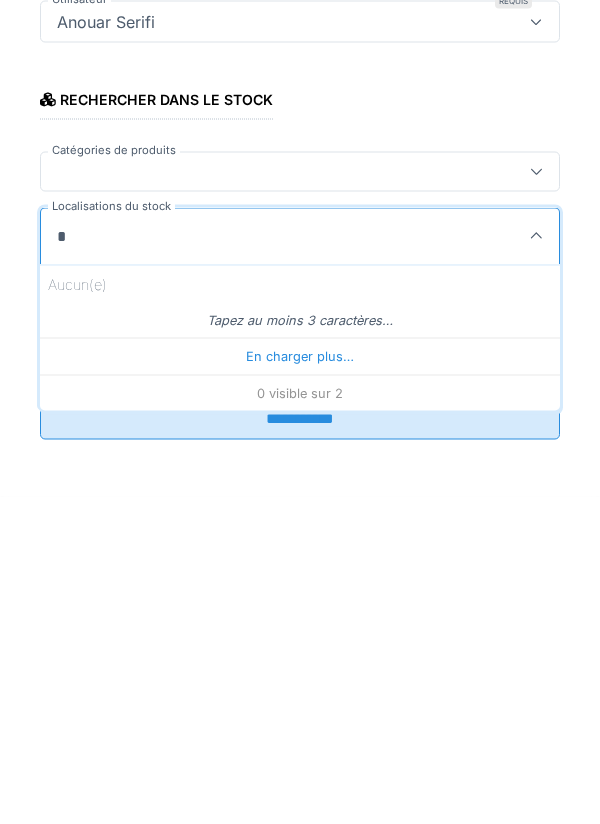 type 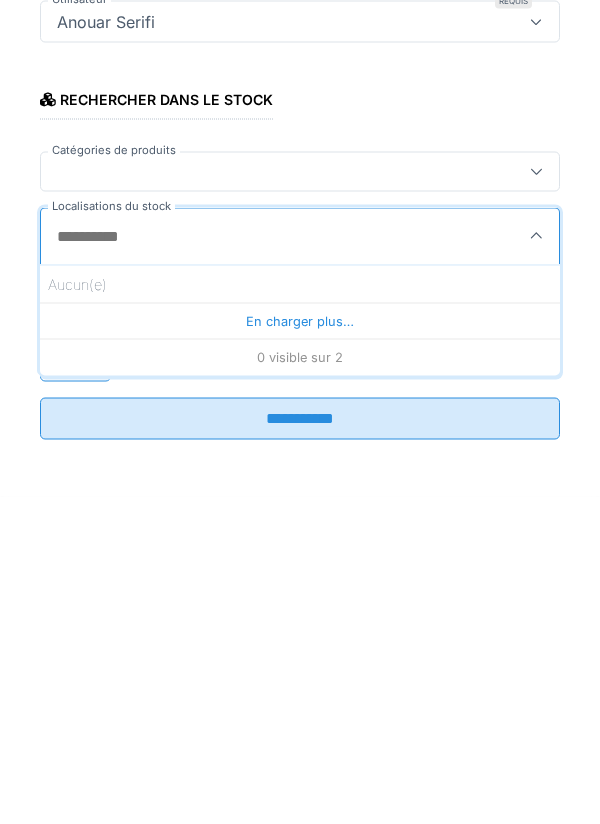 click 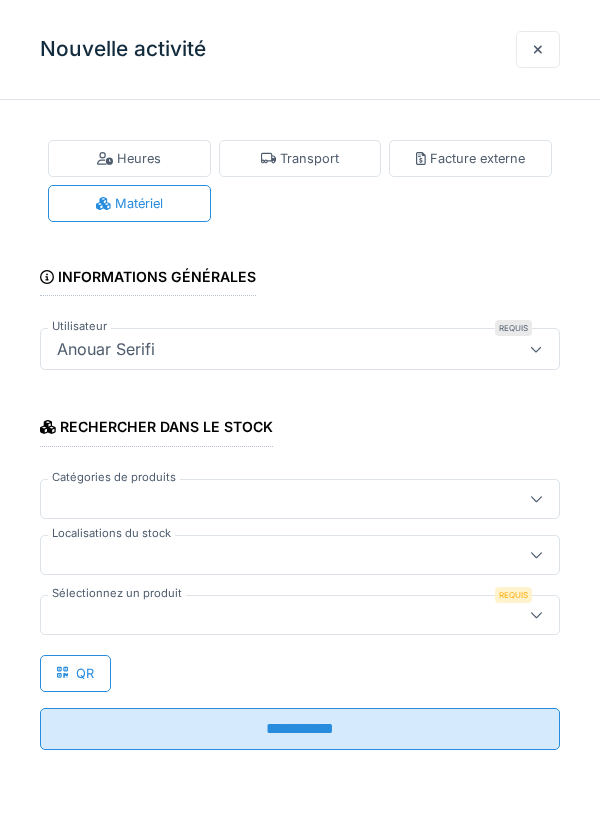 click at bounding box center [274, 555] 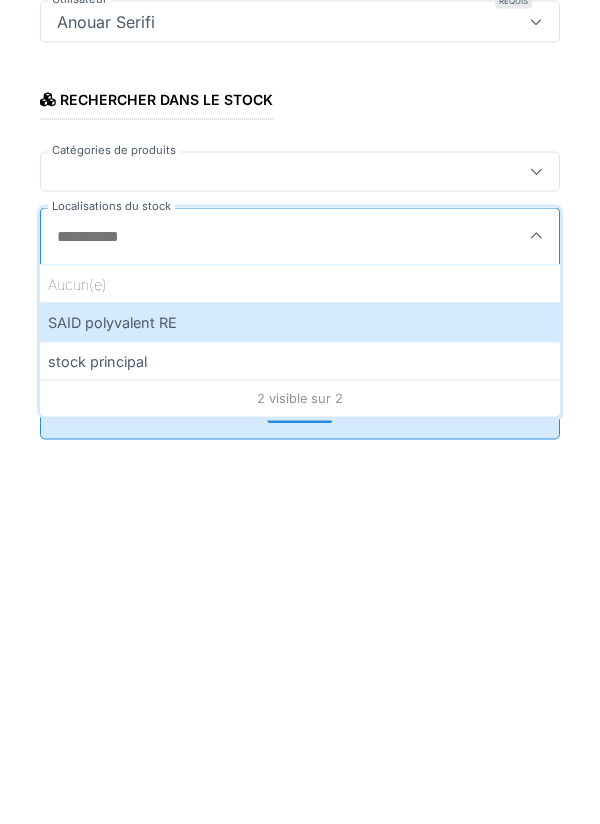 click on "SAID polyvalent RE" at bounding box center (300, 649) 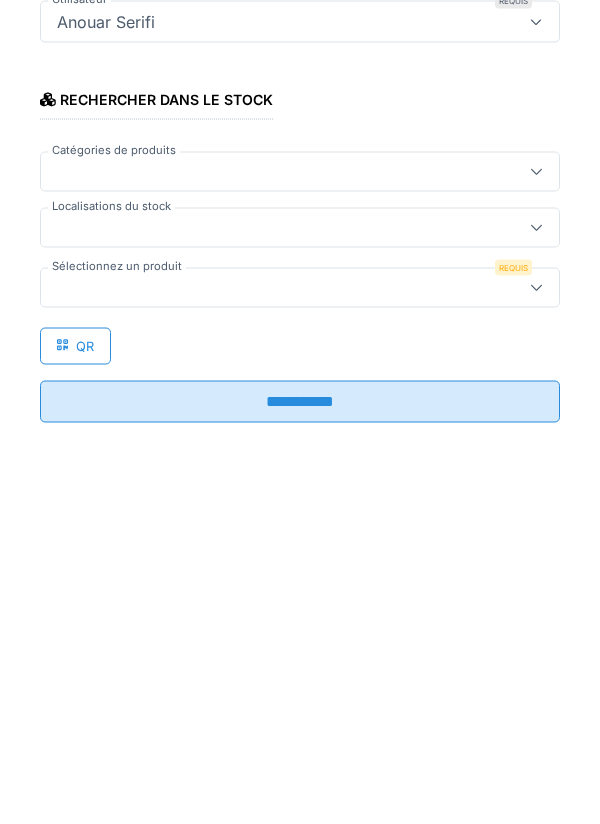 type on "***" 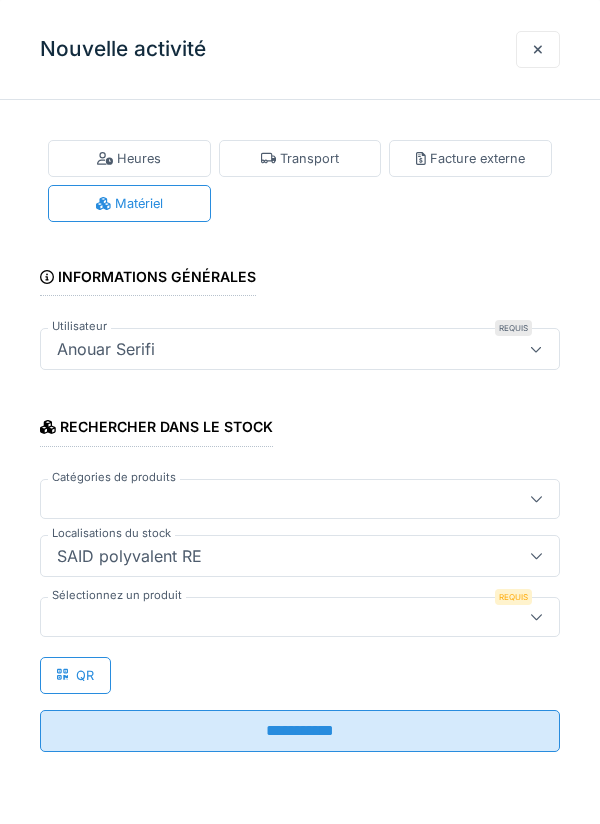 click at bounding box center [274, 617] 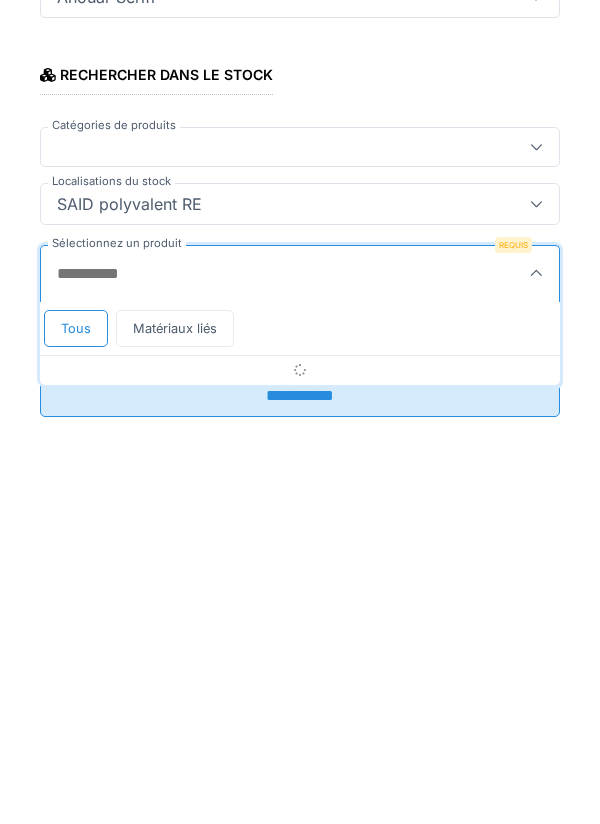 scroll, scrollTop: 1, scrollLeft: 0, axis: vertical 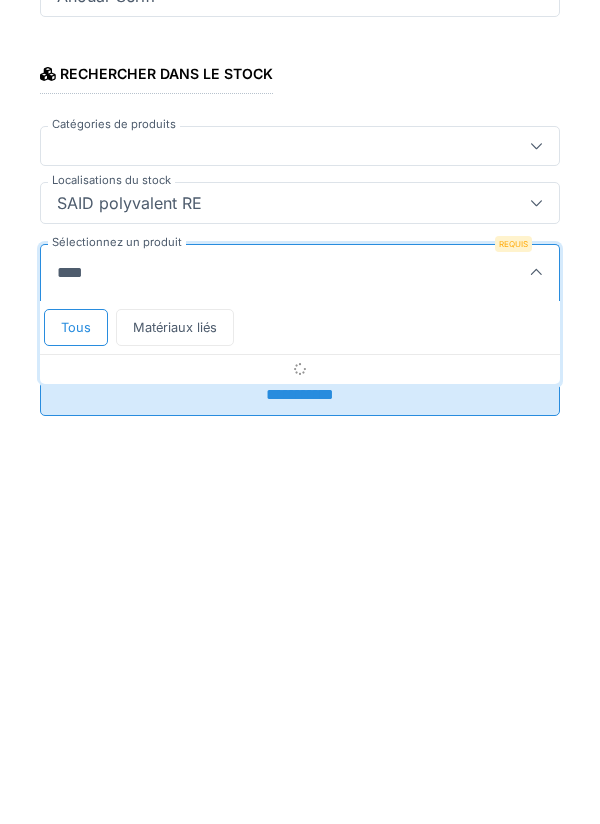 type on "*****" 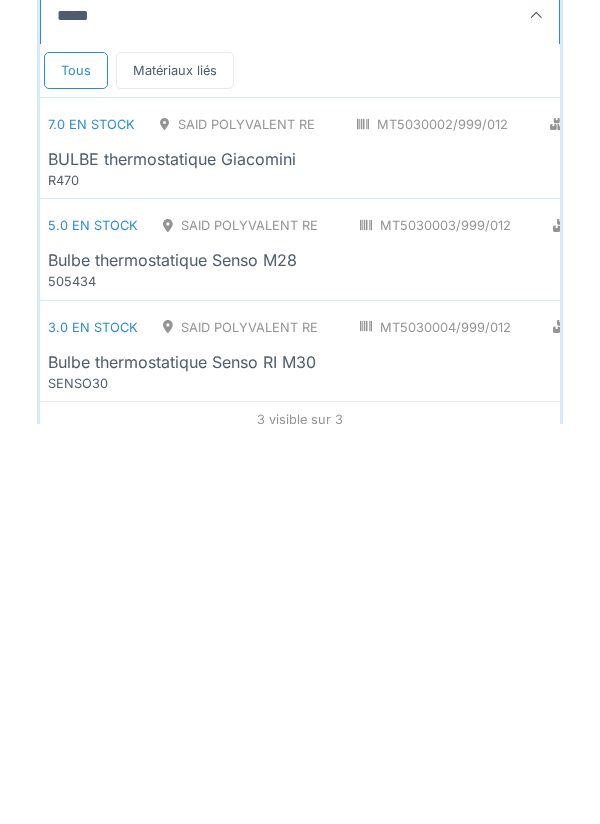 scroll, scrollTop: 223, scrollLeft: 0, axis: vertical 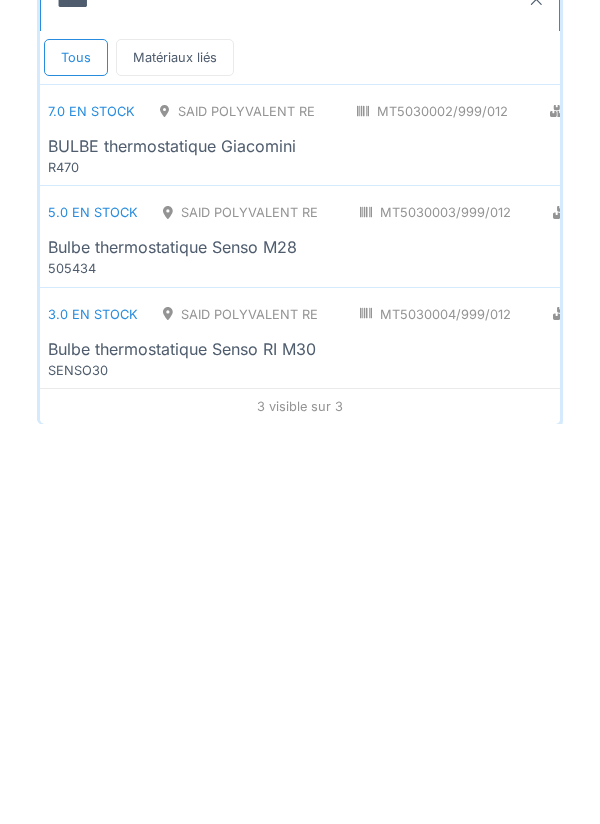 click on "5.0 en stock SAID polyvalent RE MT5030003/999/012 Chauffage central - Installations PCE Bulbe thermostatique Senso M28 505434" at bounding box center (492, 636) 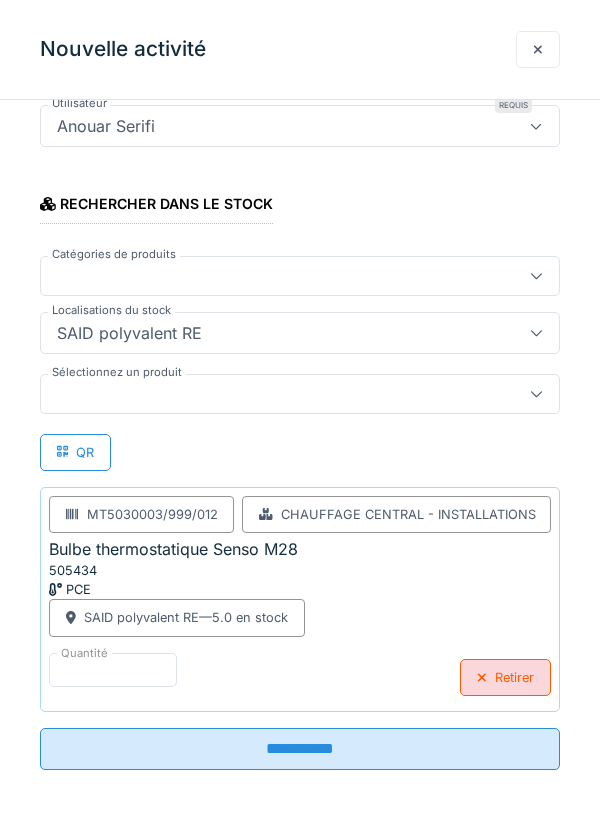 click on "**********" at bounding box center [300, 749] 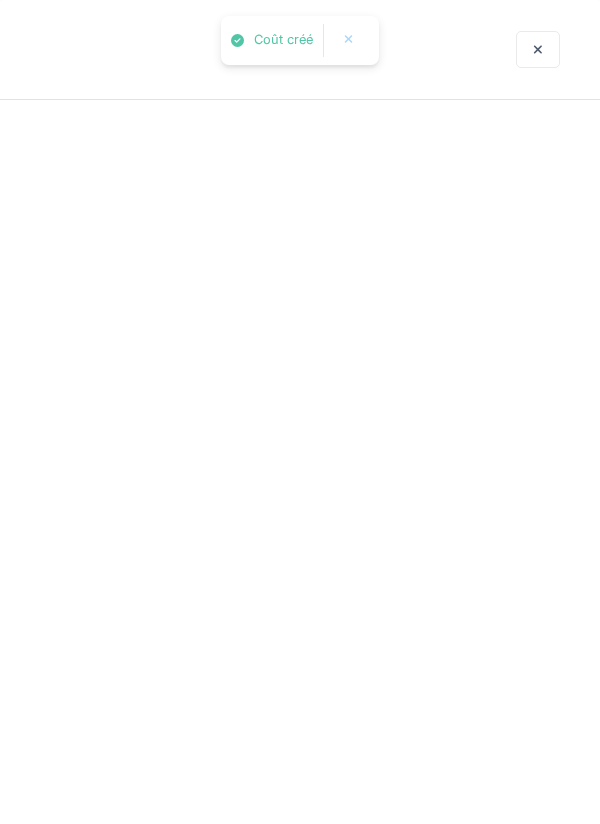 scroll, scrollTop: 0, scrollLeft: 0, axis: both 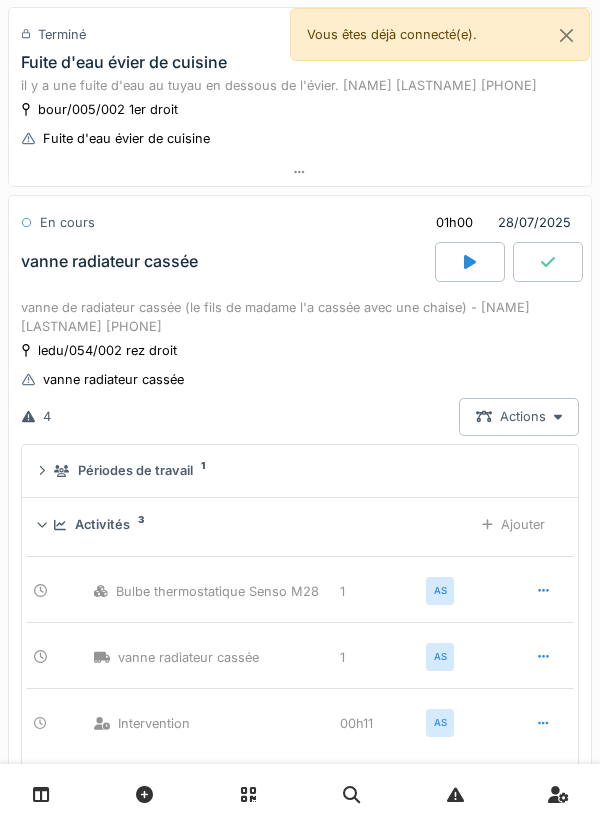 click at bounding box center (548, 262) 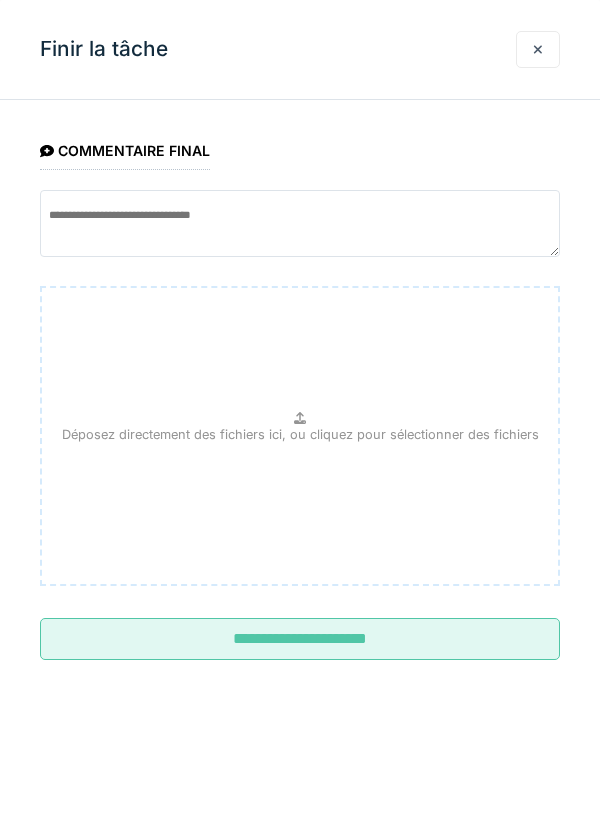 click on "**********" at bounding box center (300, 639) 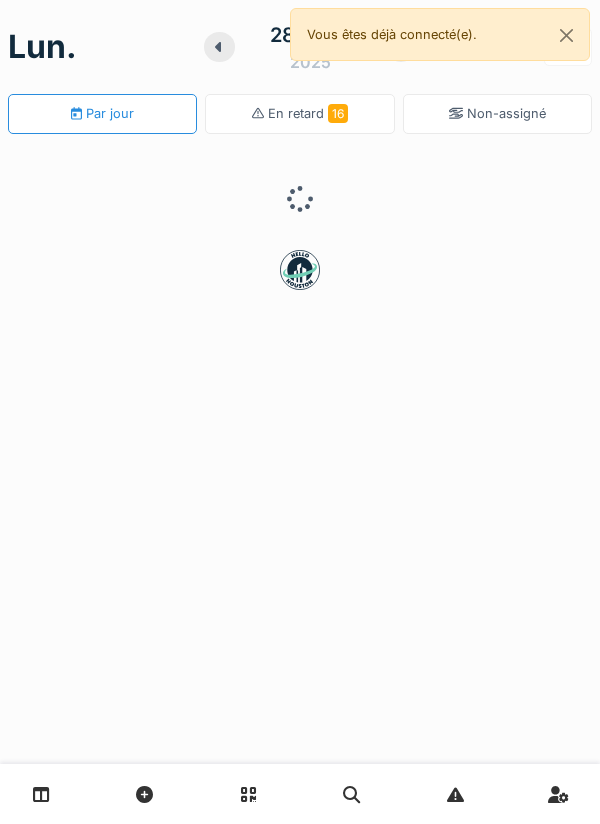 scroll, scrollTop: 0, scrollLeft: 0, axis: both 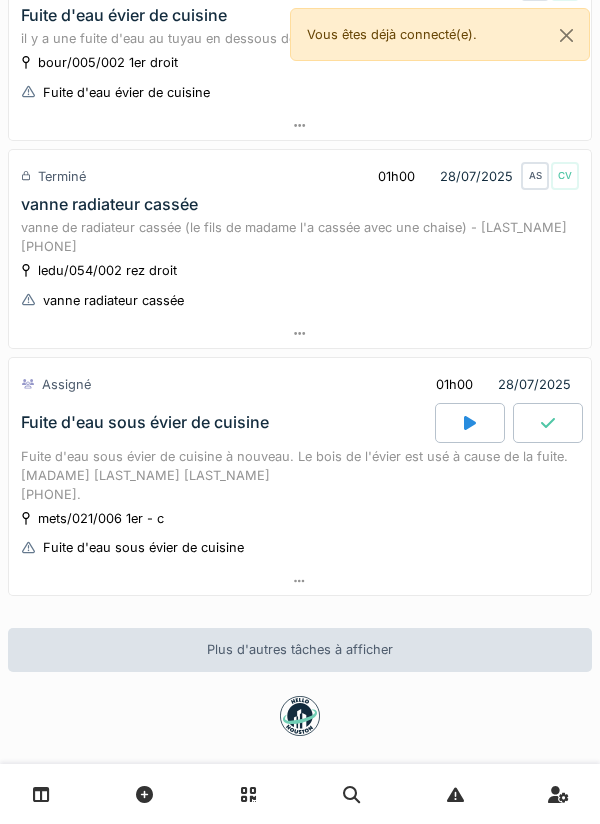 click at bounding box center (470, 423) 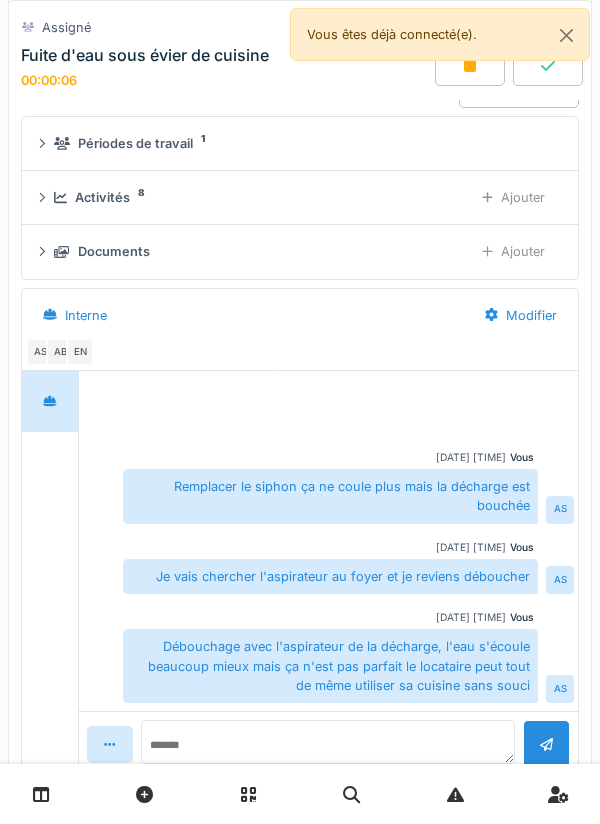 scroll, scrollTop: 1114, scrollLeft: 0, axis: vertical 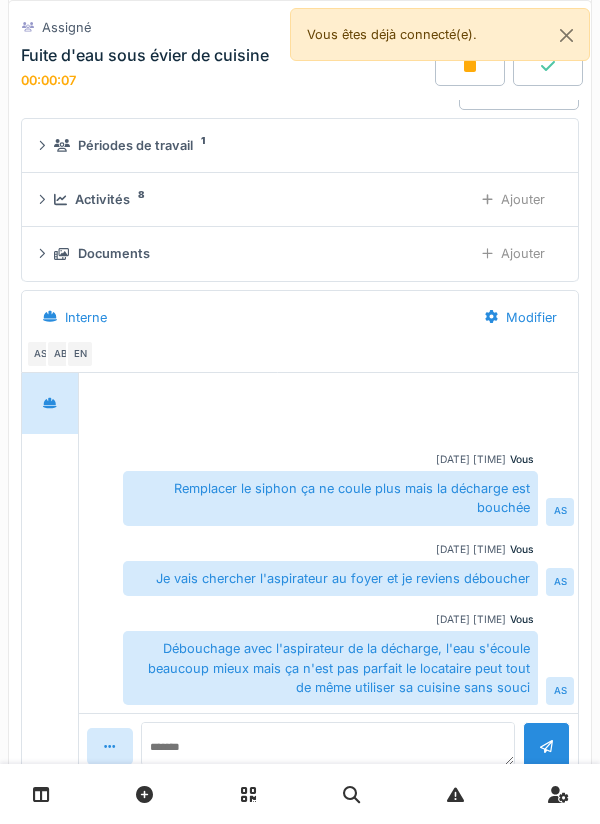 click on "Ajouter" at bounding box center (513, 199) 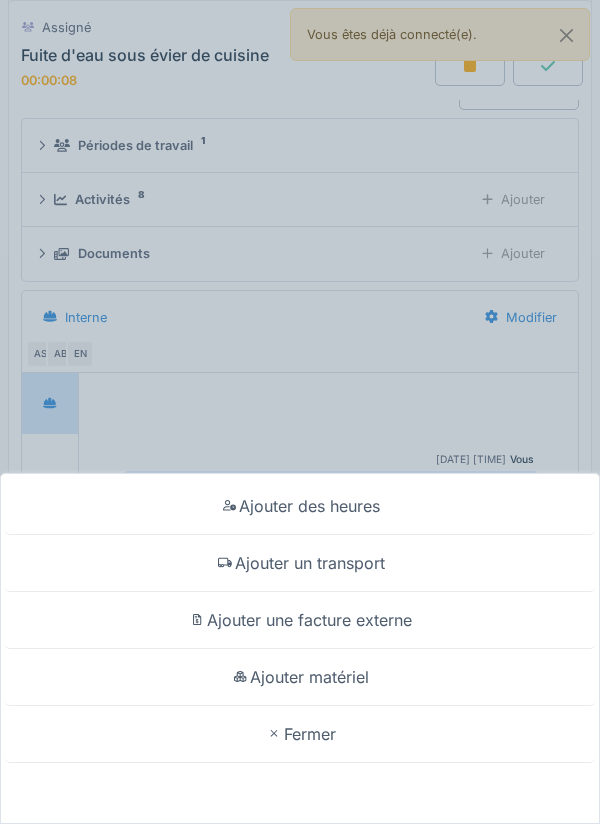 click on "Ajouter un transport" at bounding box center [300, 563] 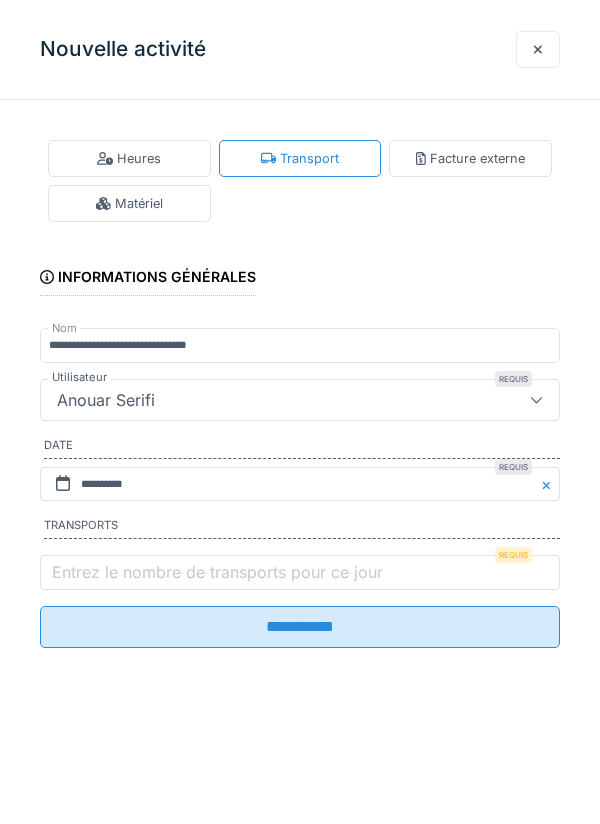 click on "Entrez le nombre de transports pour ce jour" at bounding box center [217, 572] 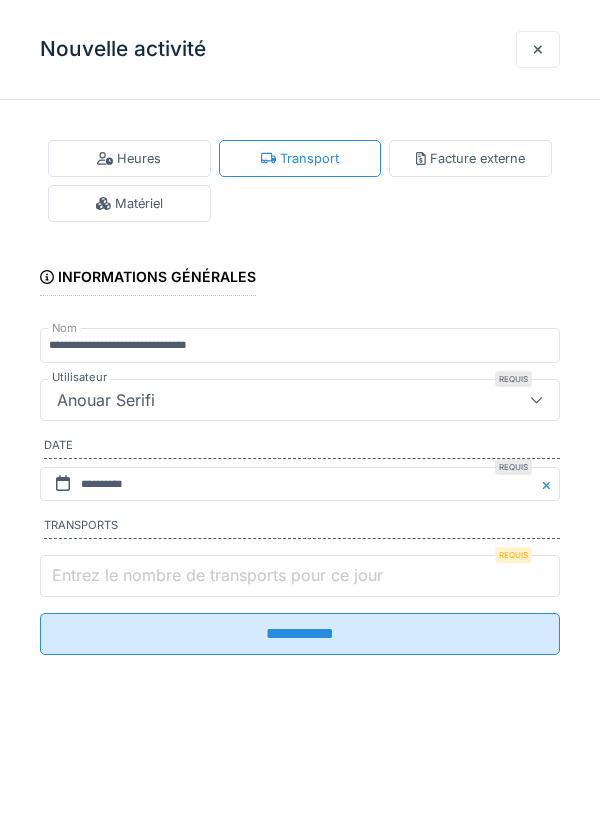 click on "Entrez le nombre de transports pour ce jour" at bounding box center (300, 576) 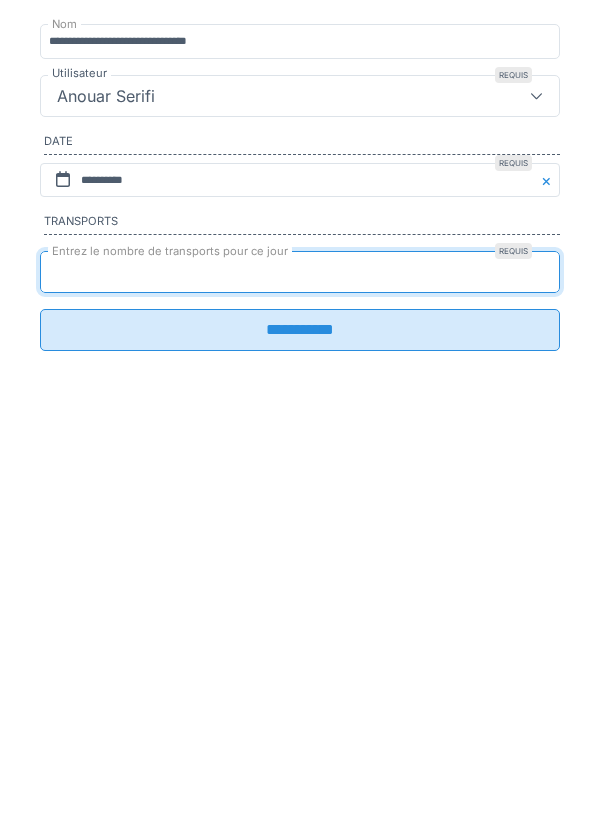 type on "*" 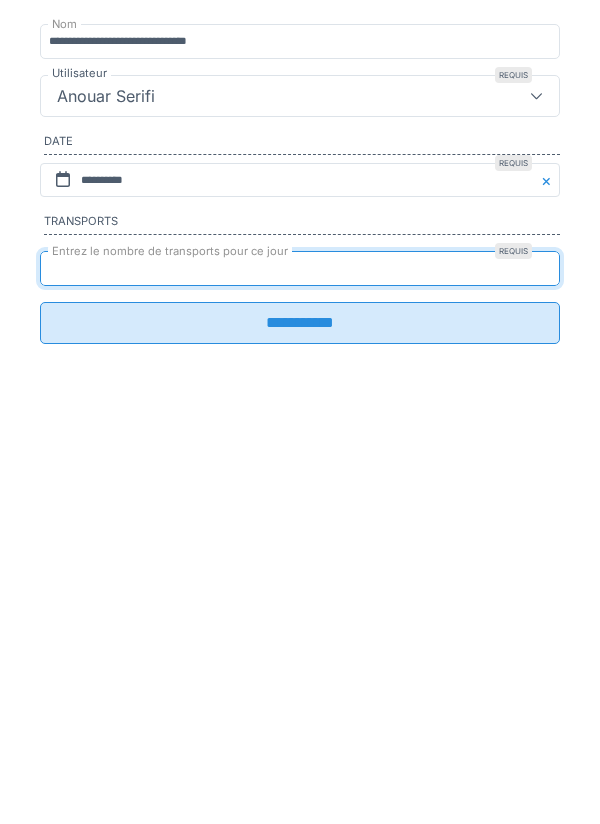 click on "**********" at bounding box center (300, 627) 